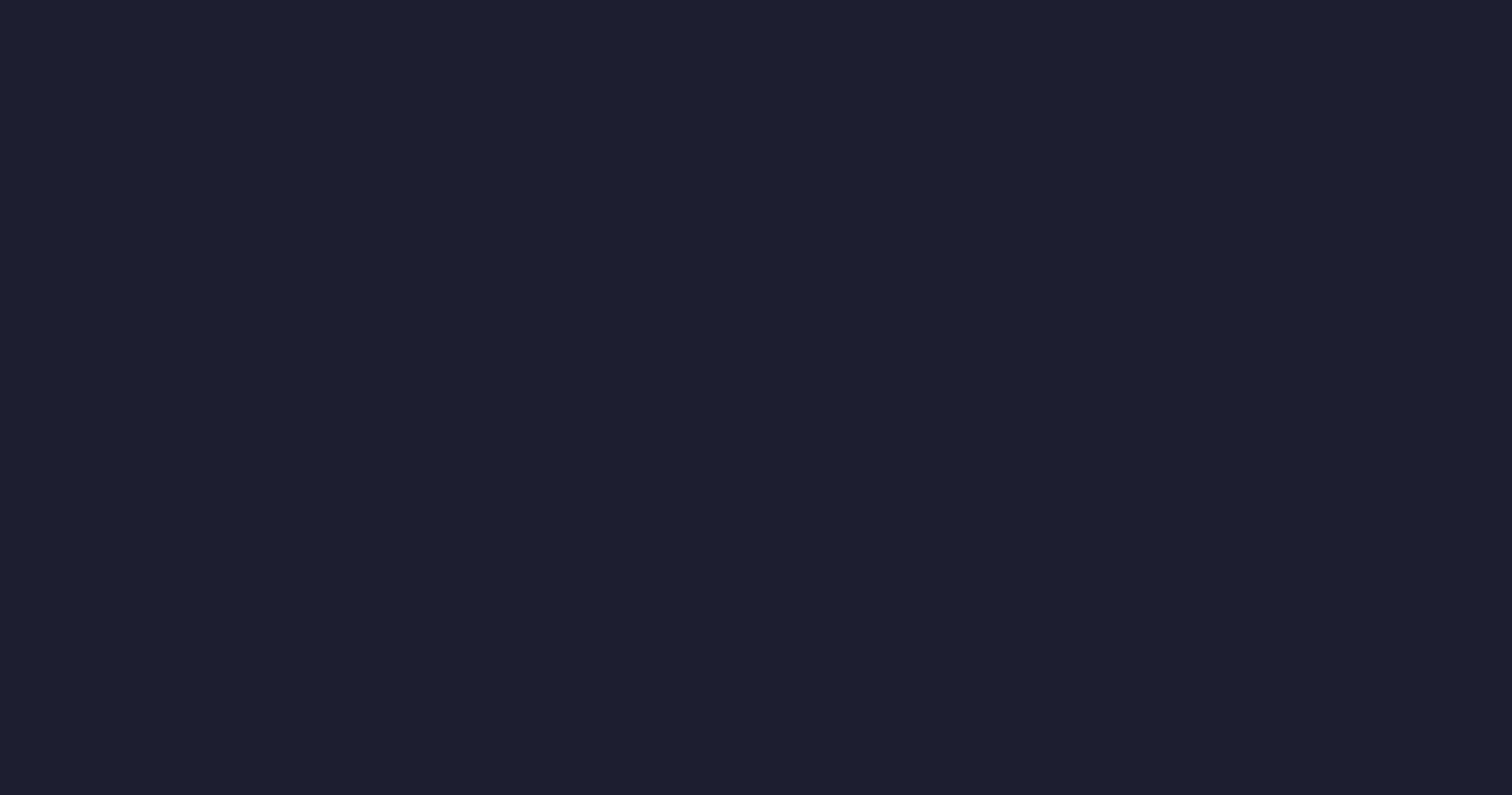 scroll, scrollTop: 0, scrollLeft: 0, axis: both 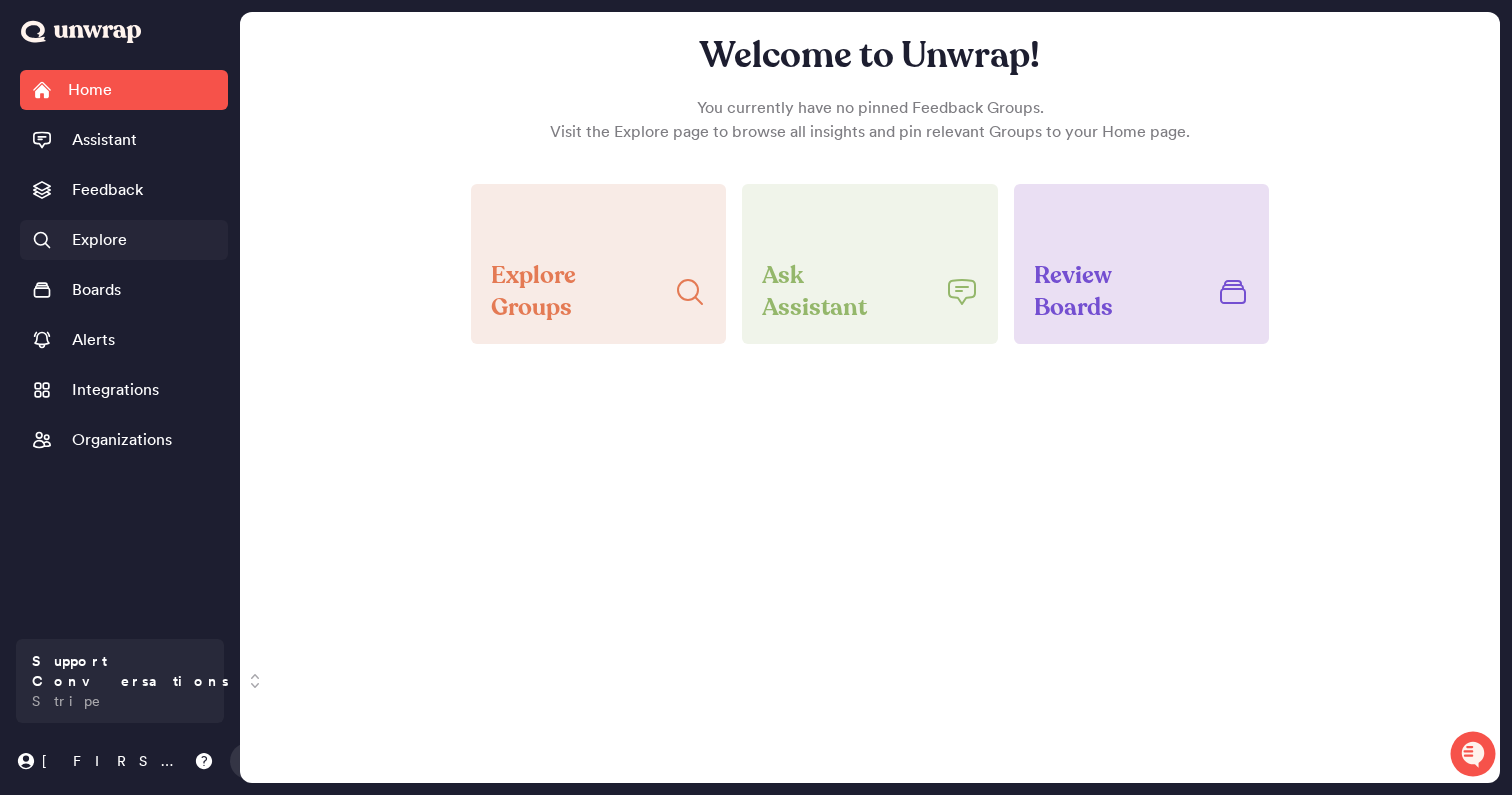 click on "Explore" at bounding box center (99, 240) 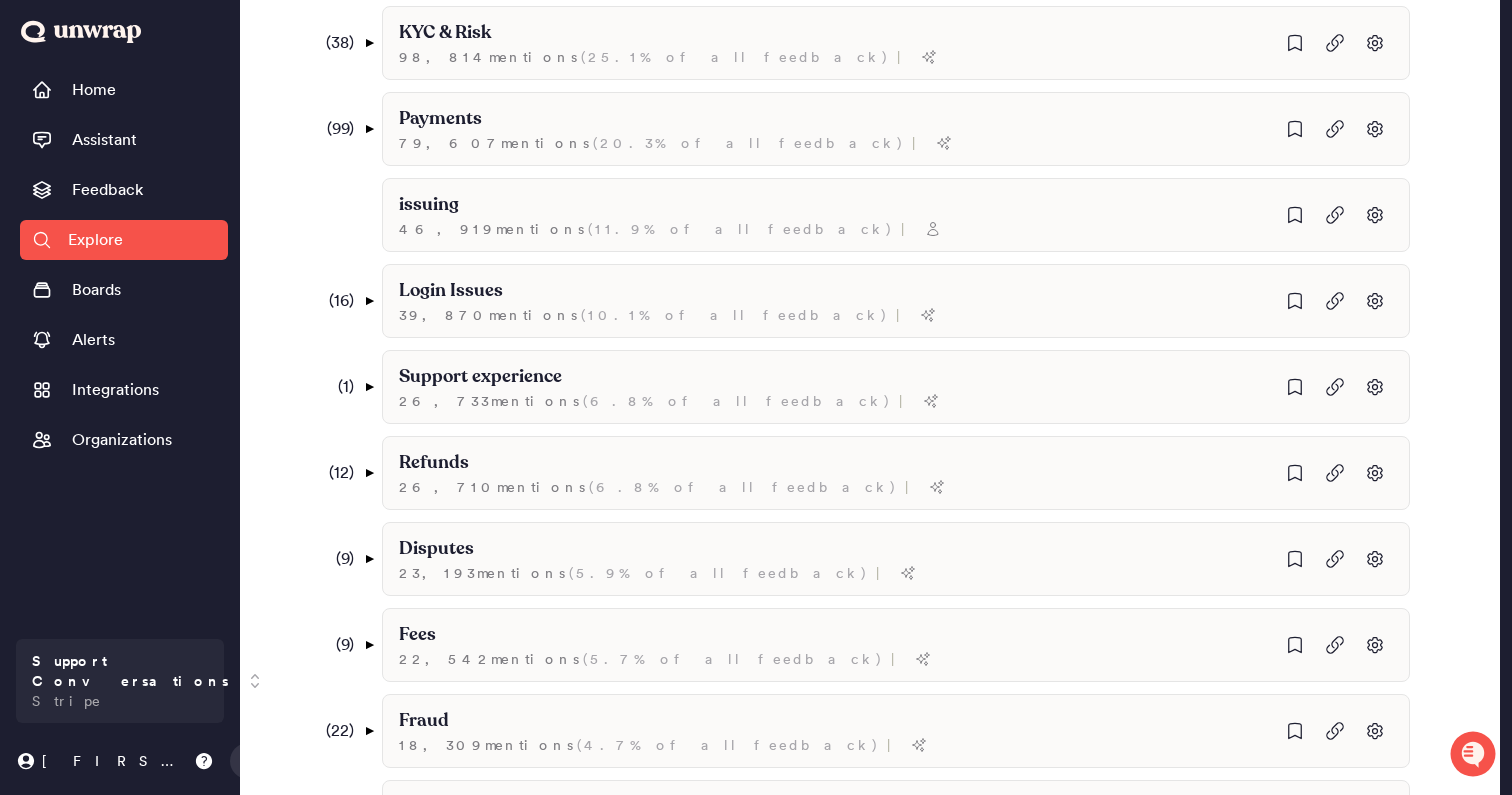 scroll, scrollTop: 0, scrollLeft: 0, axis: both 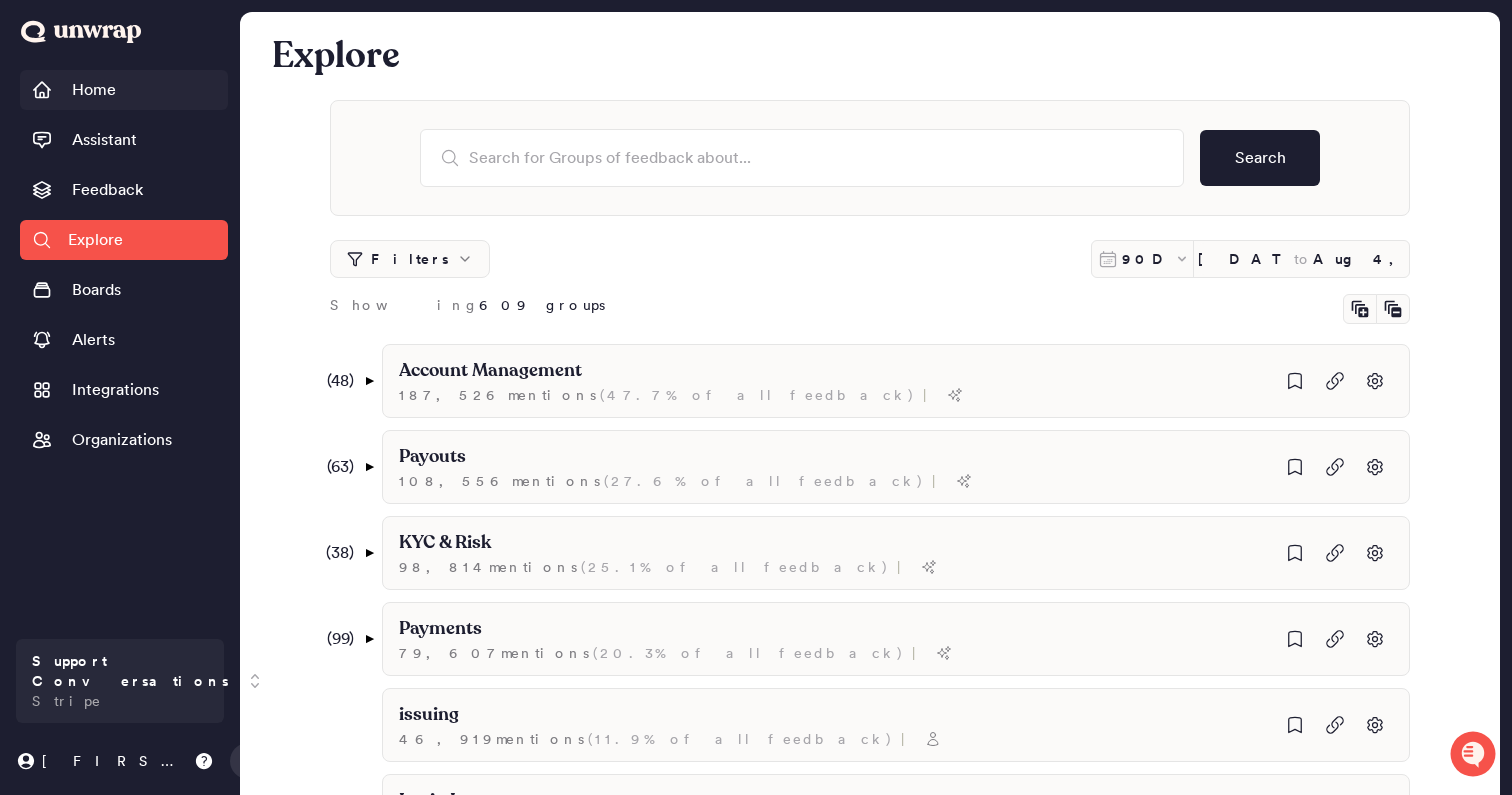 click on "Home" at bounding box center [94, 90] 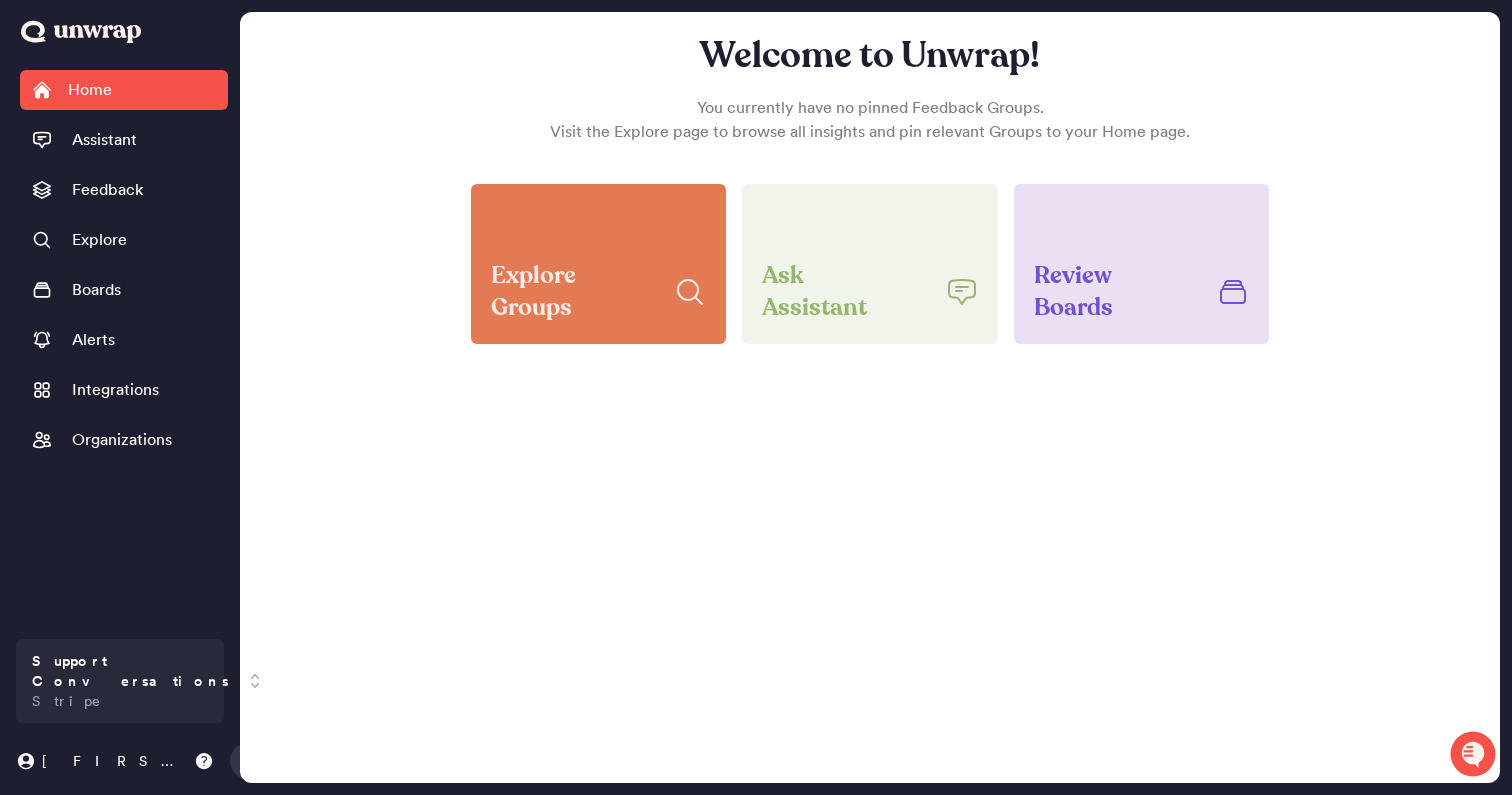 click on "Explore  Groups" at bounding box center (598, 264) 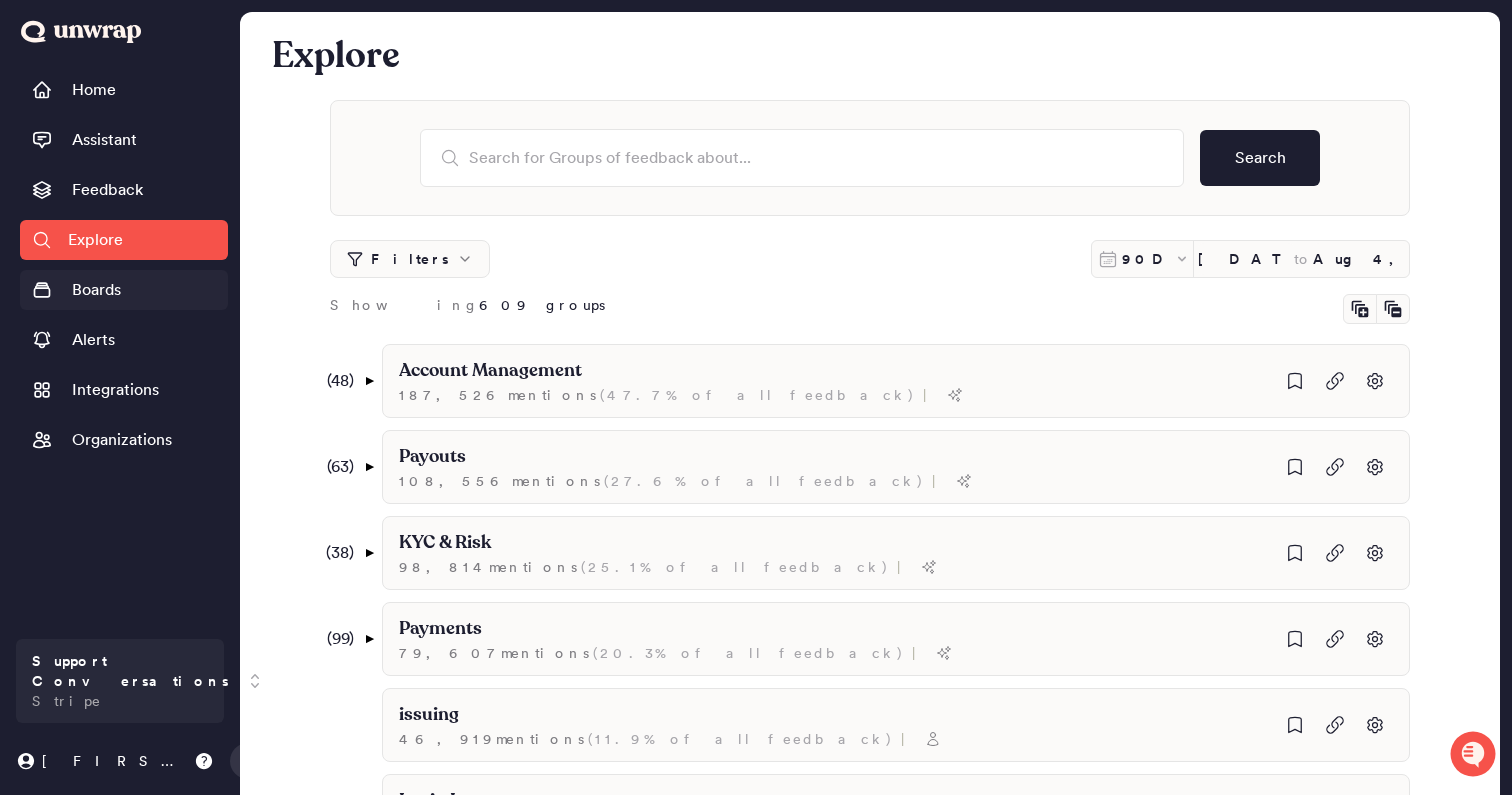 click on "Boards" at bounding box center [96, 290] 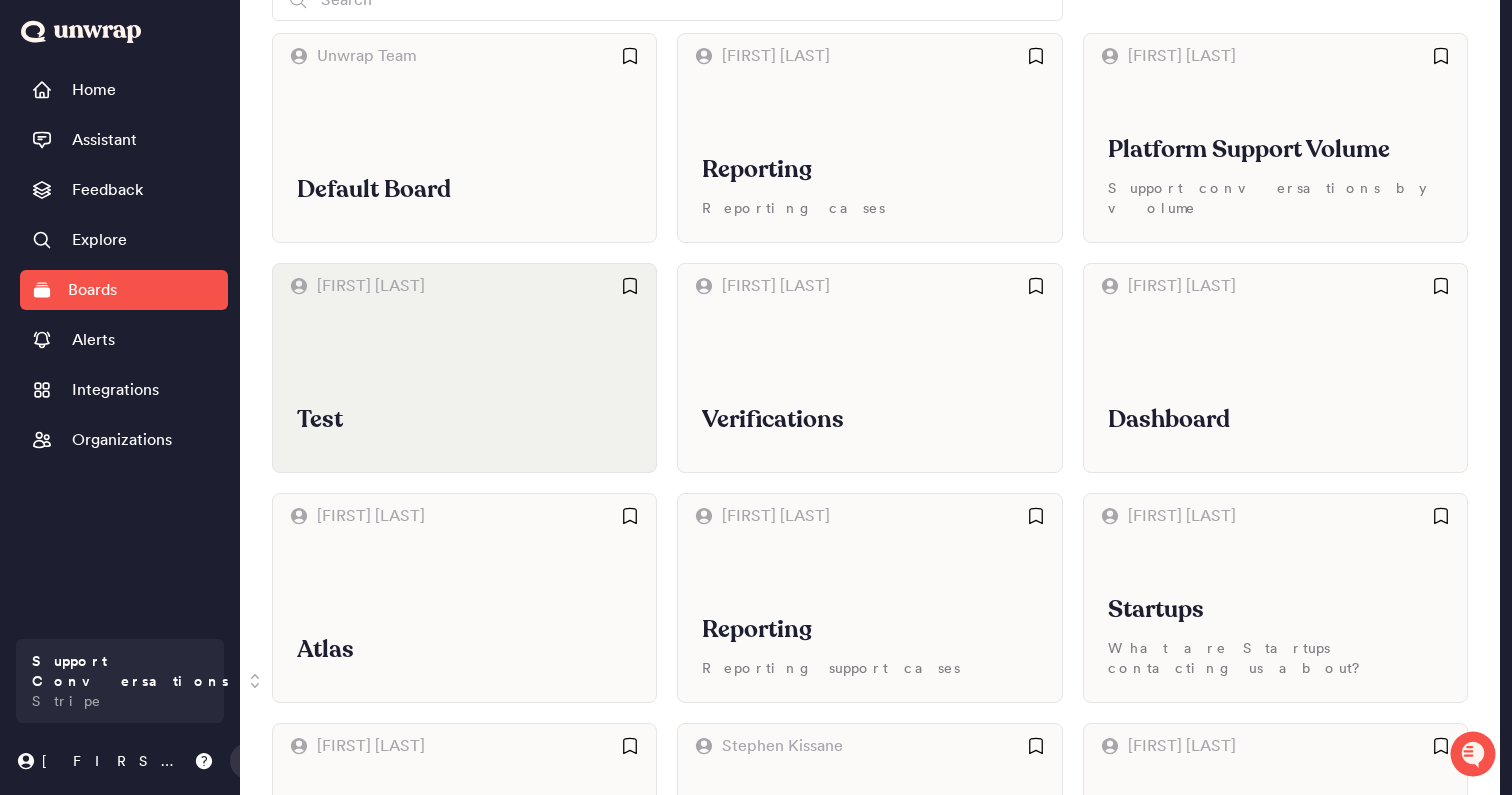 scroll, scrollTop: 0, scrollLeft: 0, axis: both 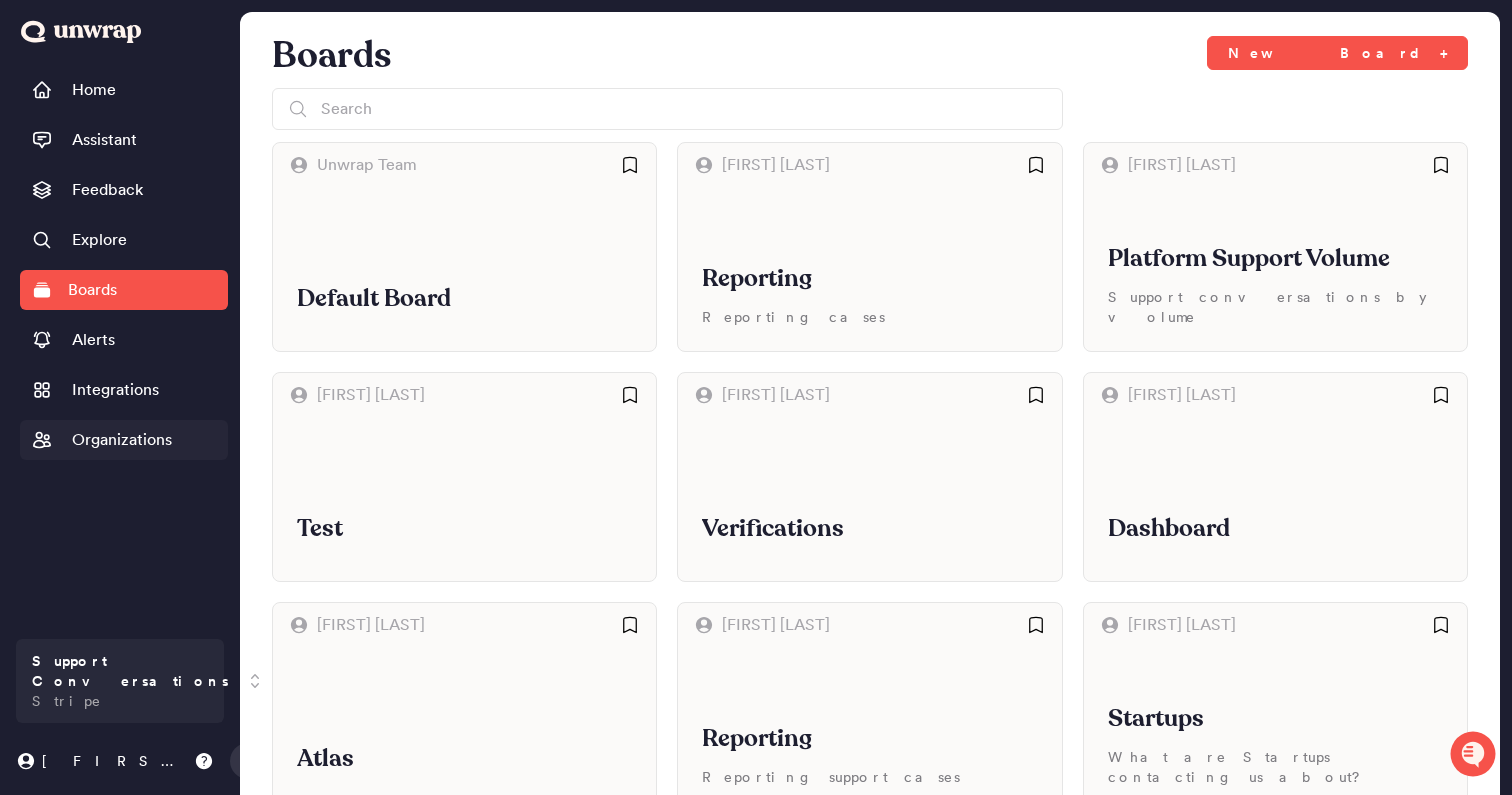 click on "Organizations" at bounding box center (122, 440) 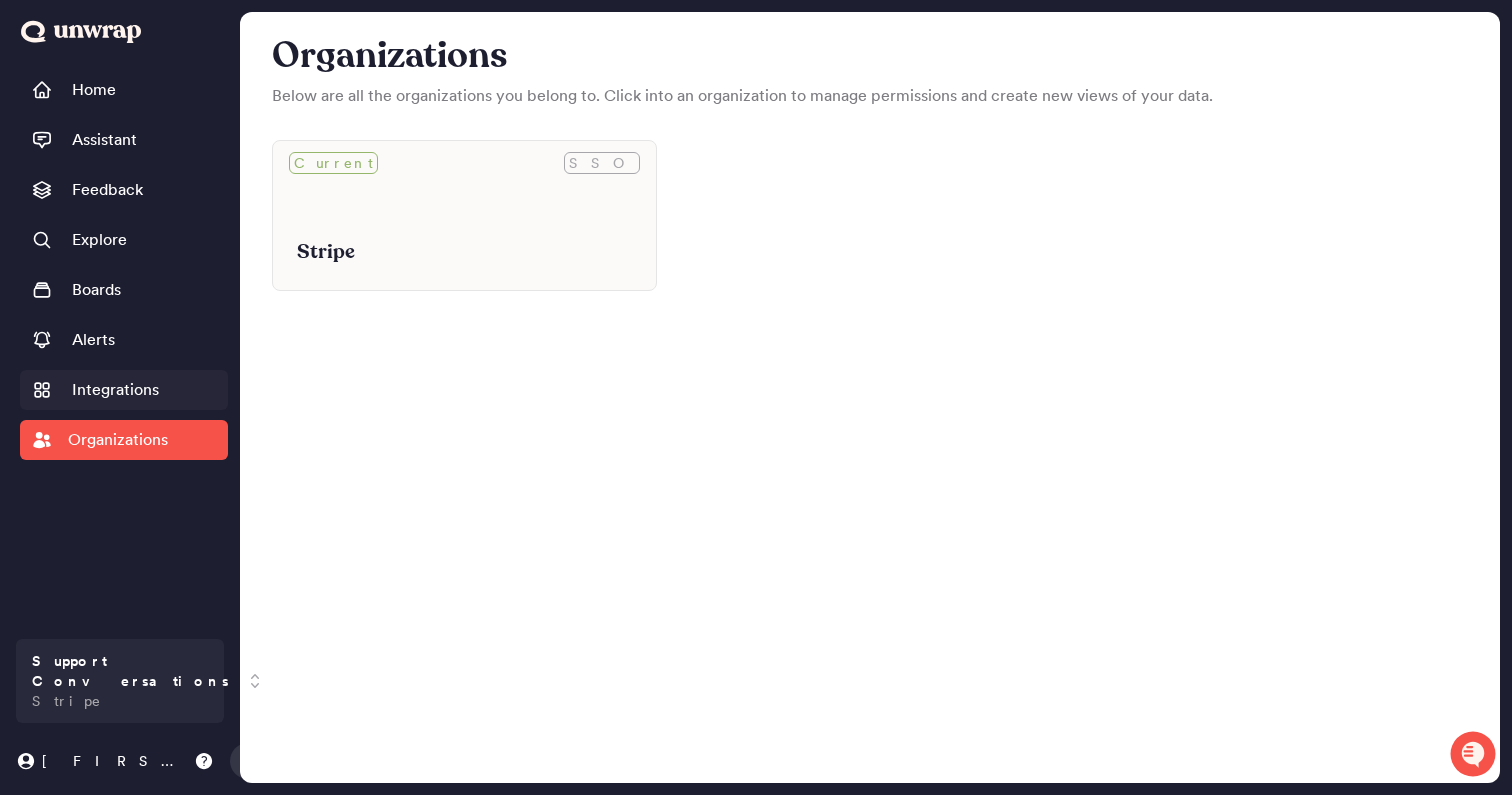 click on "Integrations" at bounding box center (115, 390) 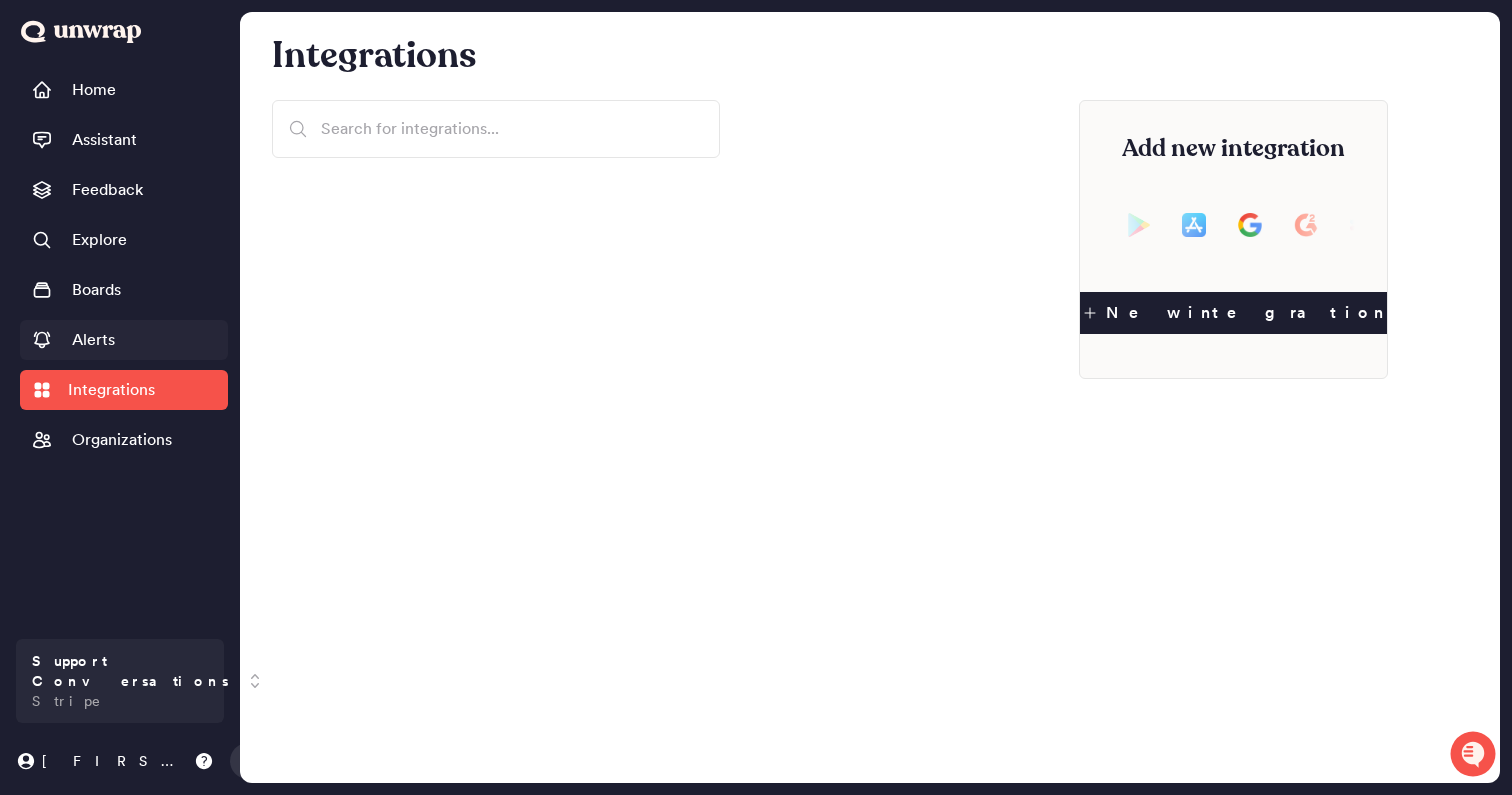 click on "Alerts" at bounding box center (93, 340) 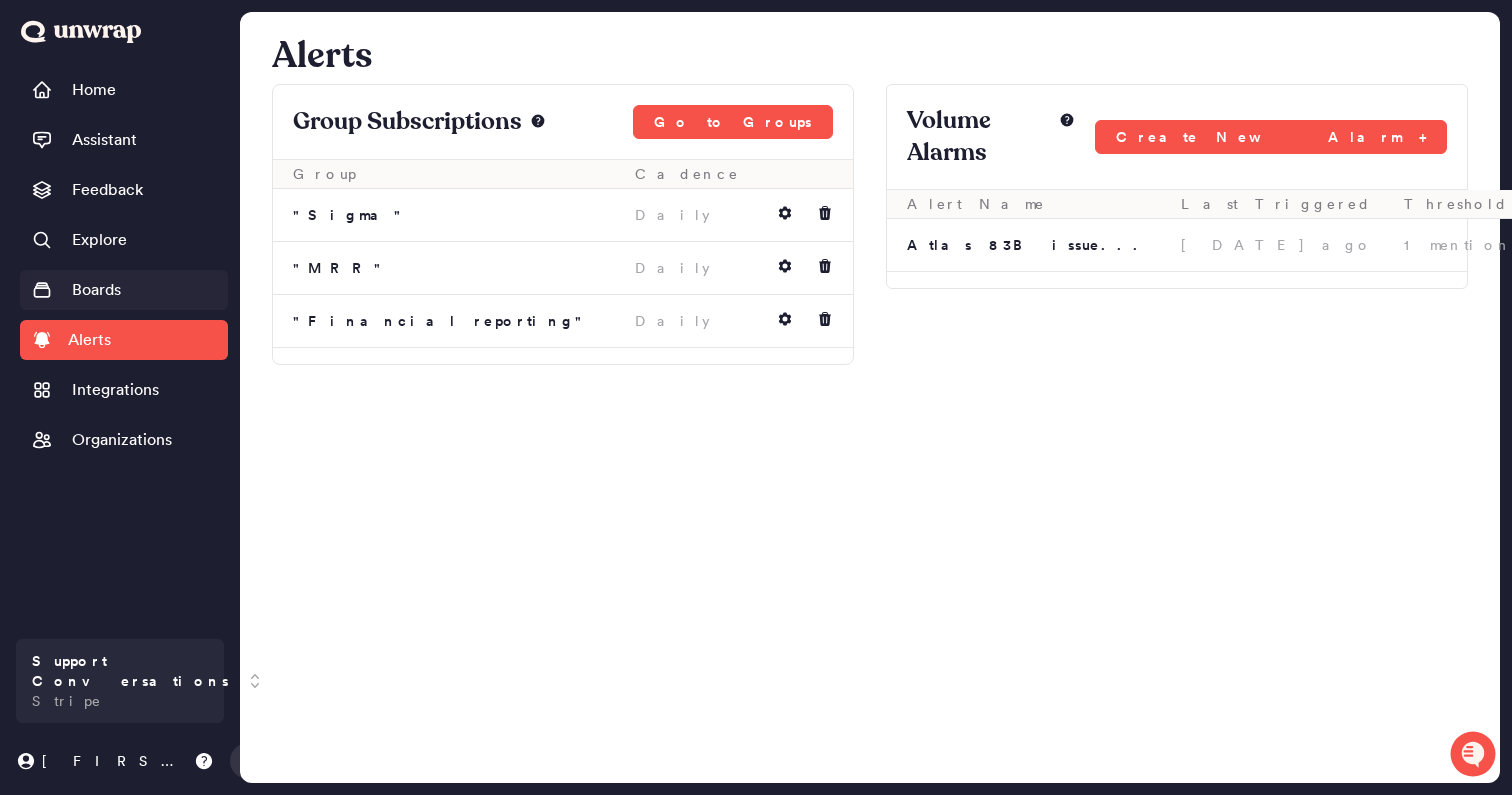 click on "Boards" at bounding box center (96, 290) 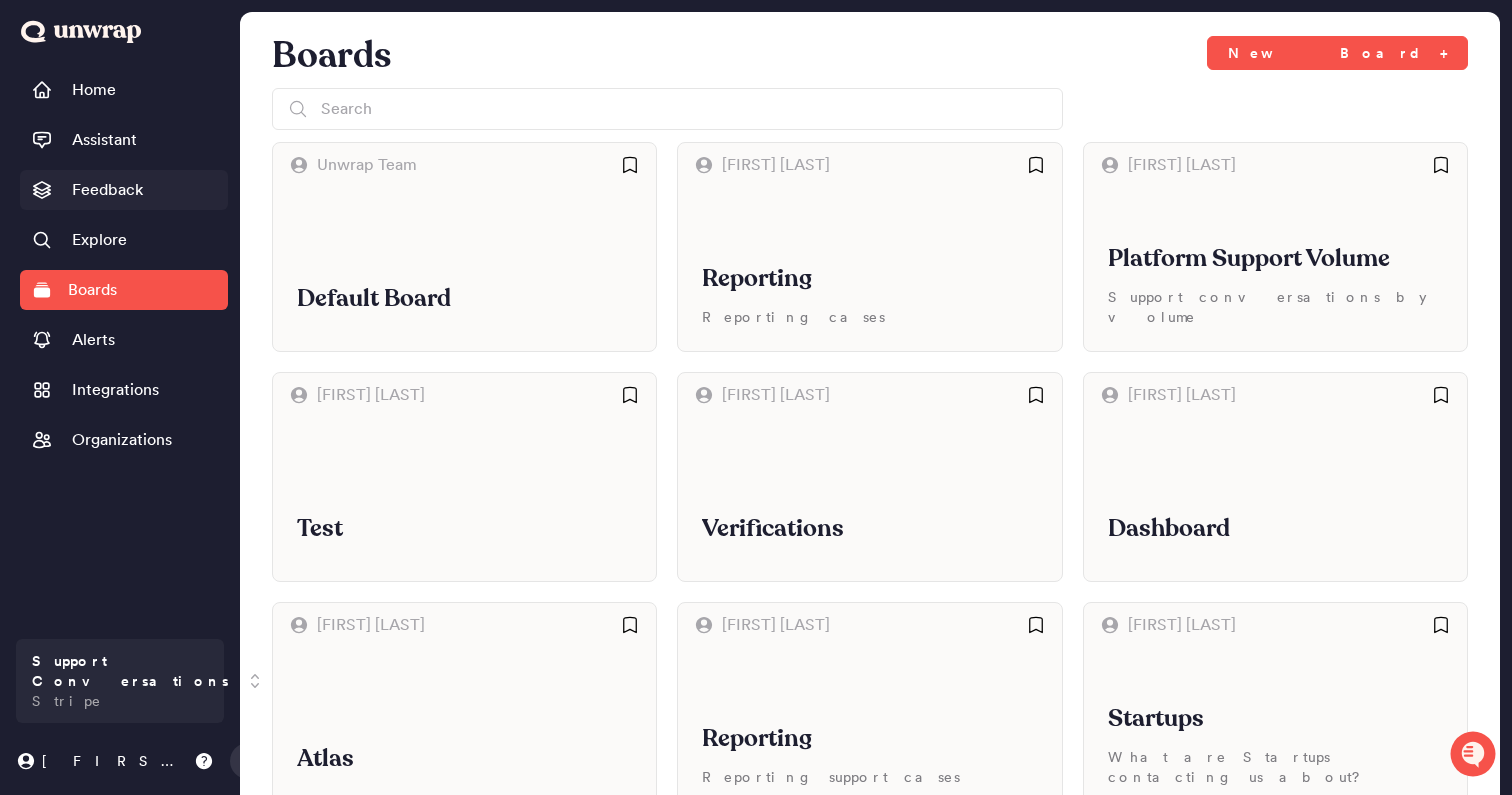 click on "Feedback" at bounding box center [107, 190] 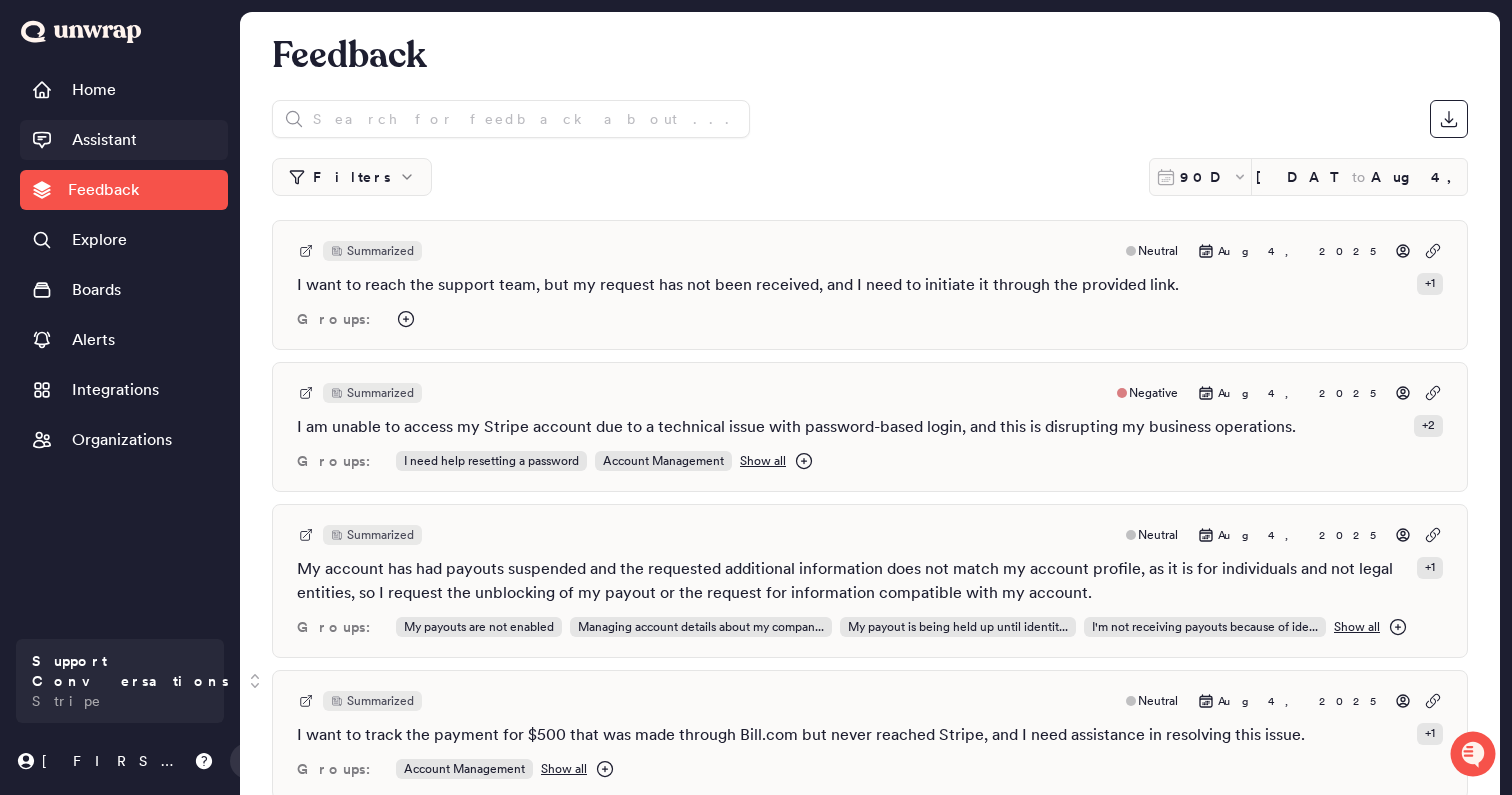 click on "Assistant" at bounding box center [124, 140] 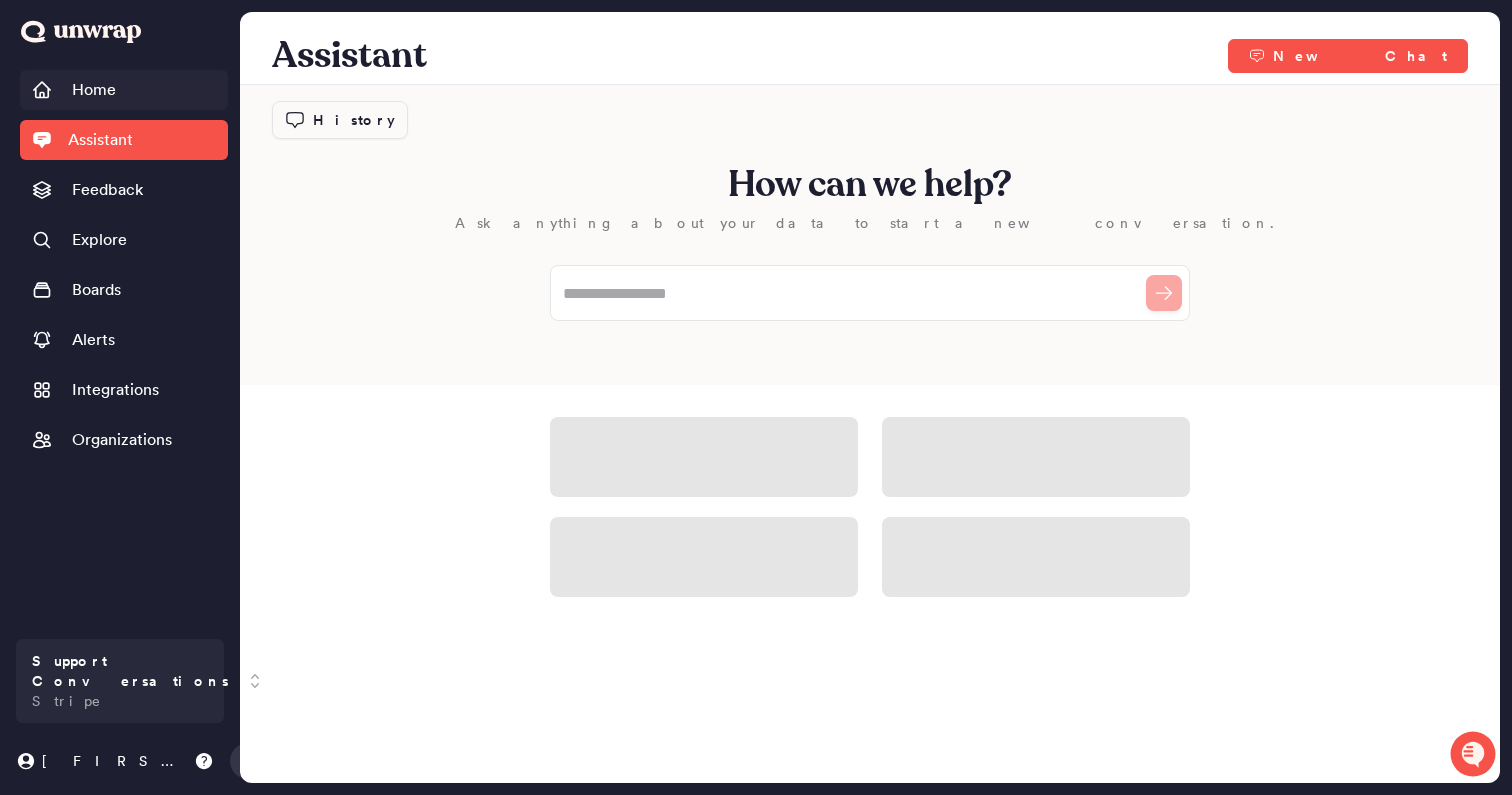 click on "Home" at bounding box center (124, 90) 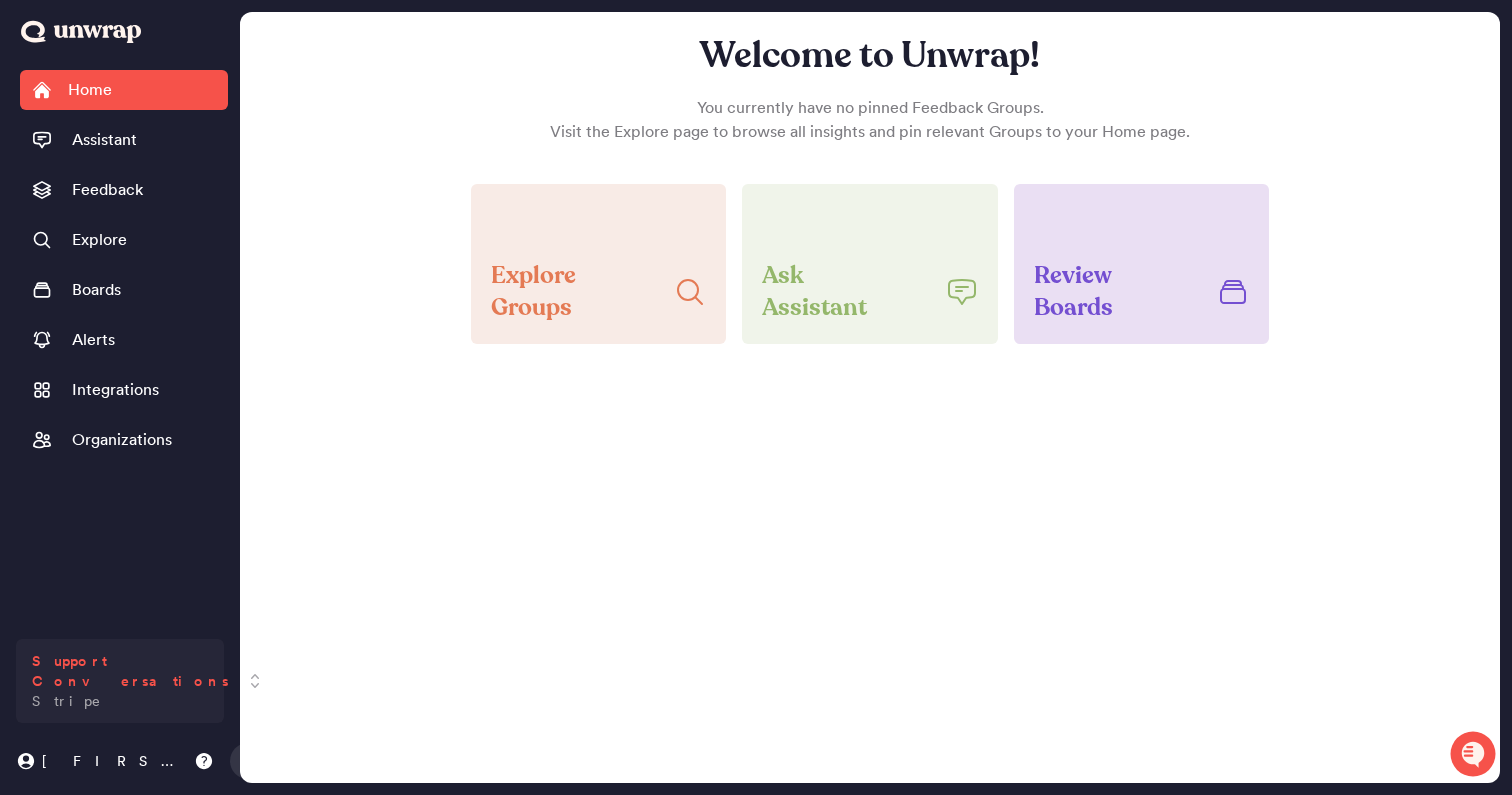 click 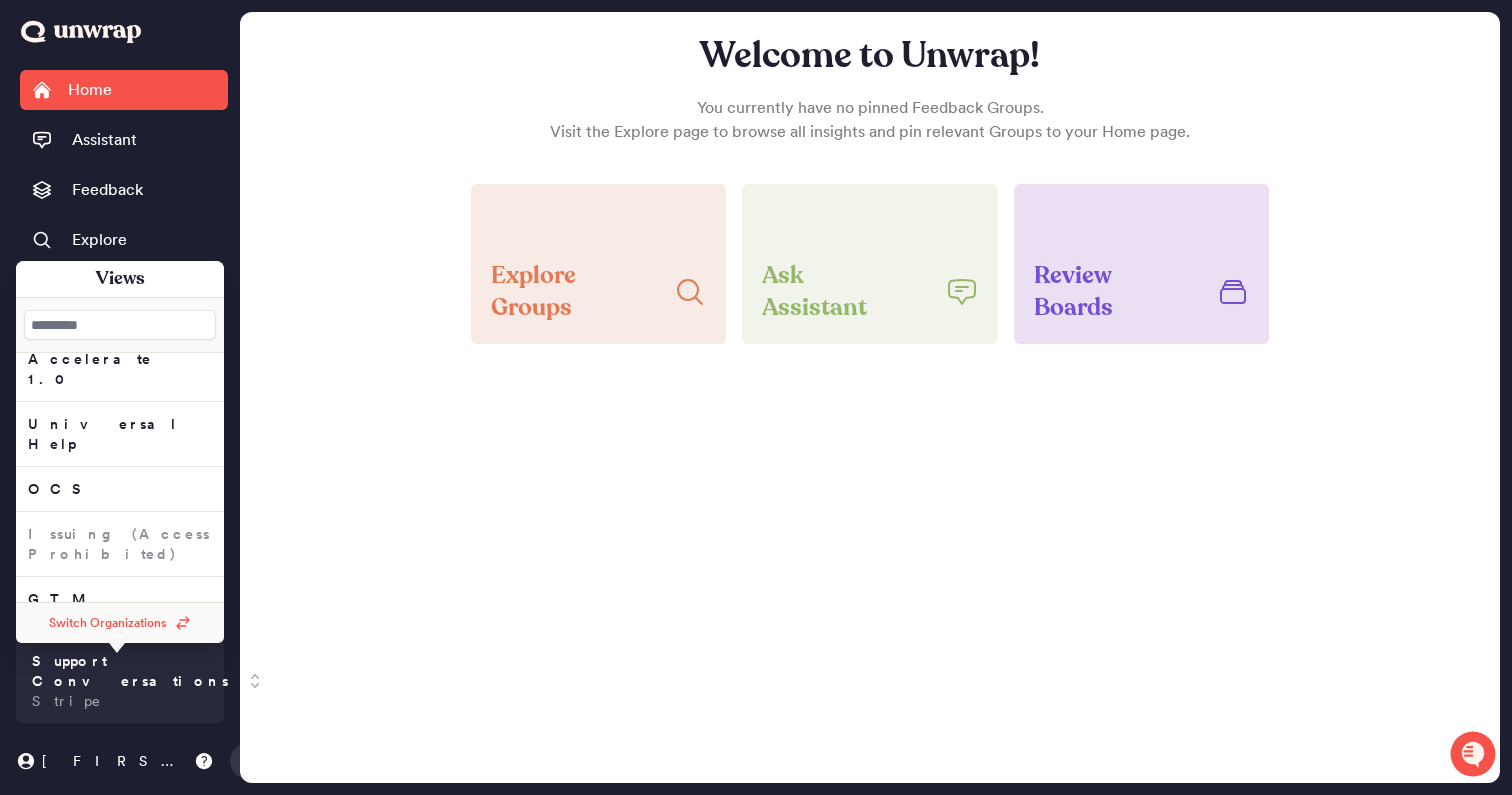scroll, scrollTop: 1180, scrollLeft: 0, axis: vertical 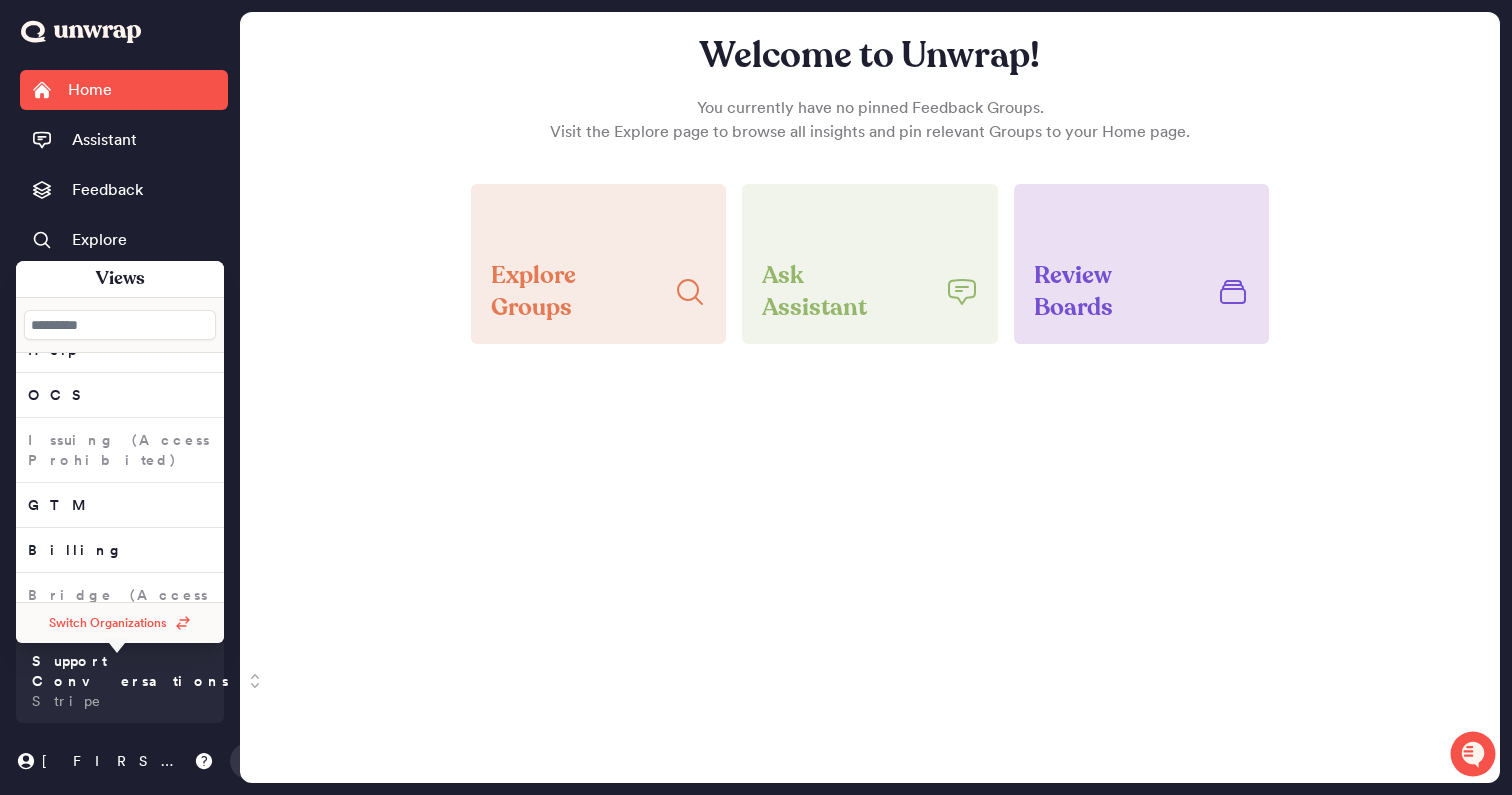 click at bounding box center (120, 325) 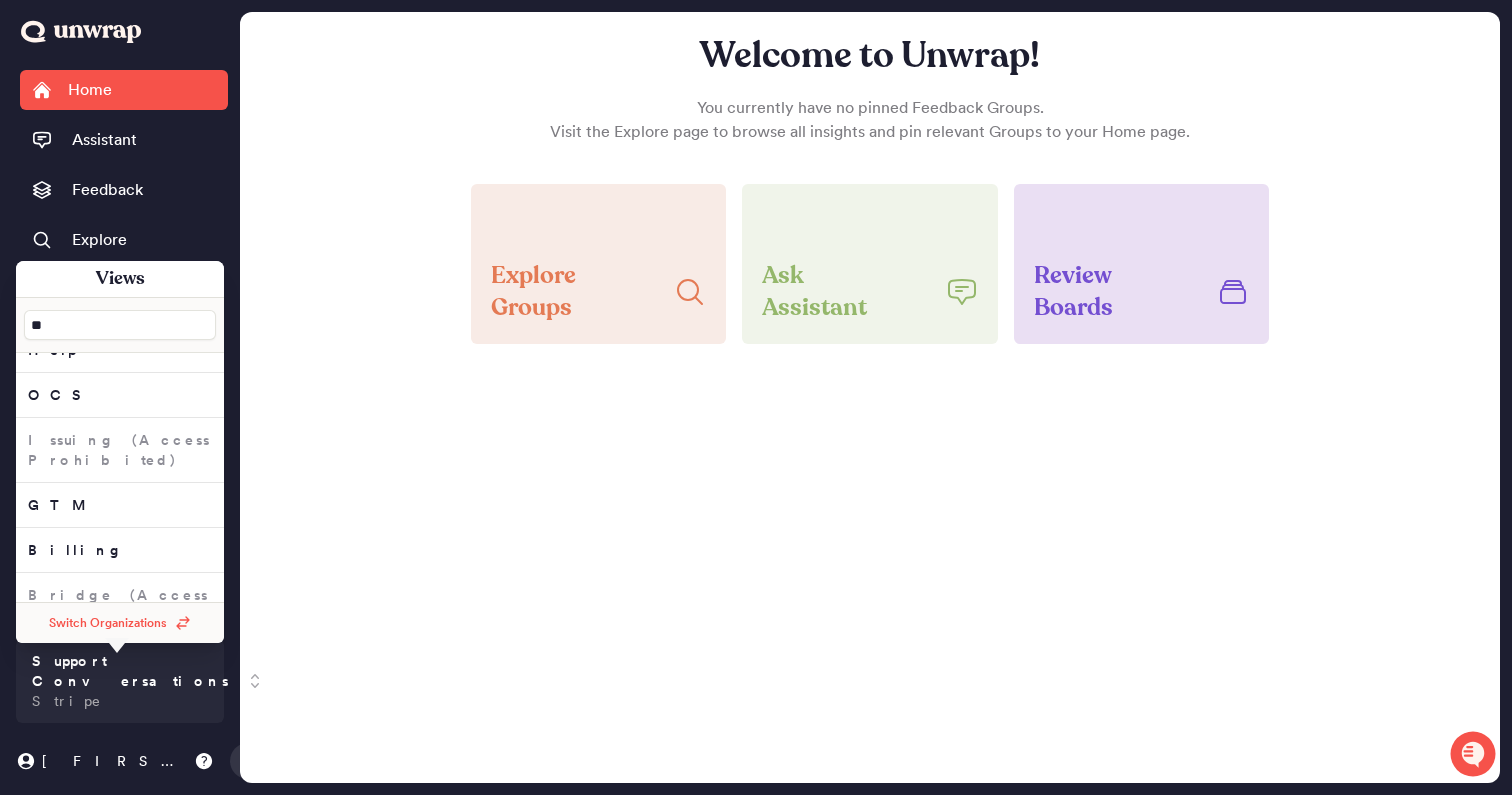 scroll, scrollTop: 0, scrollLeft: 0, axis: both 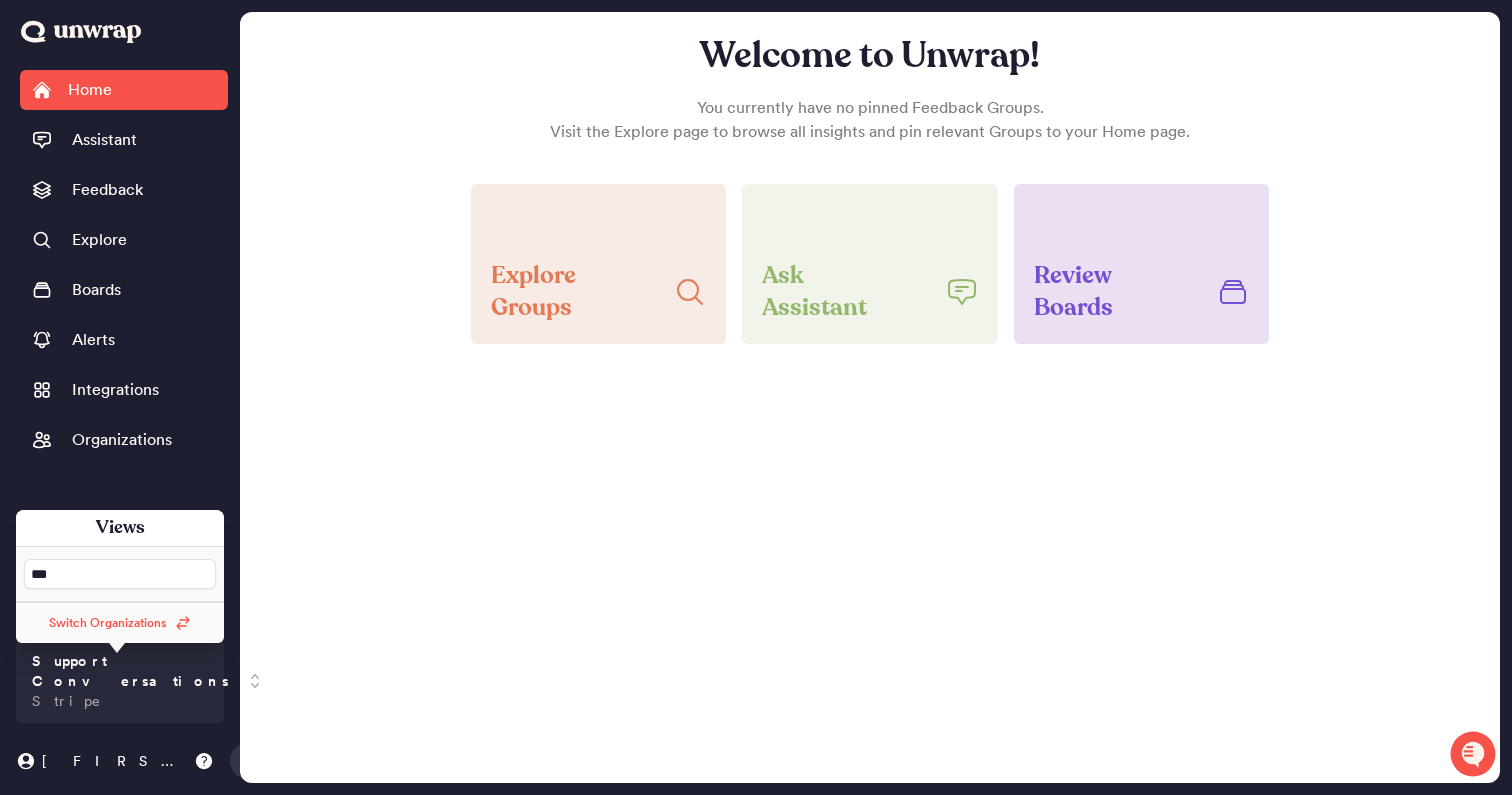 type on "****" 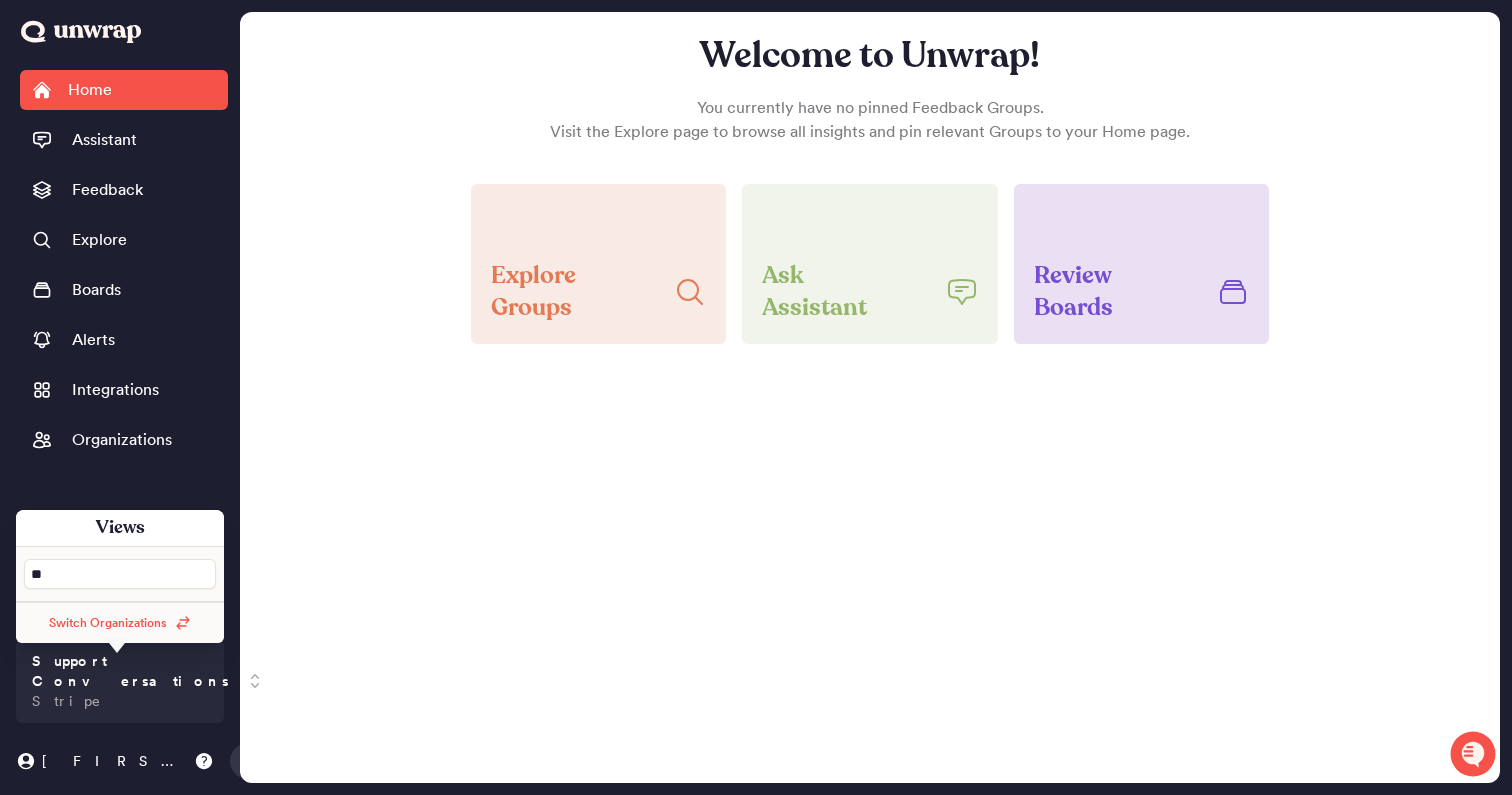 type on "*" 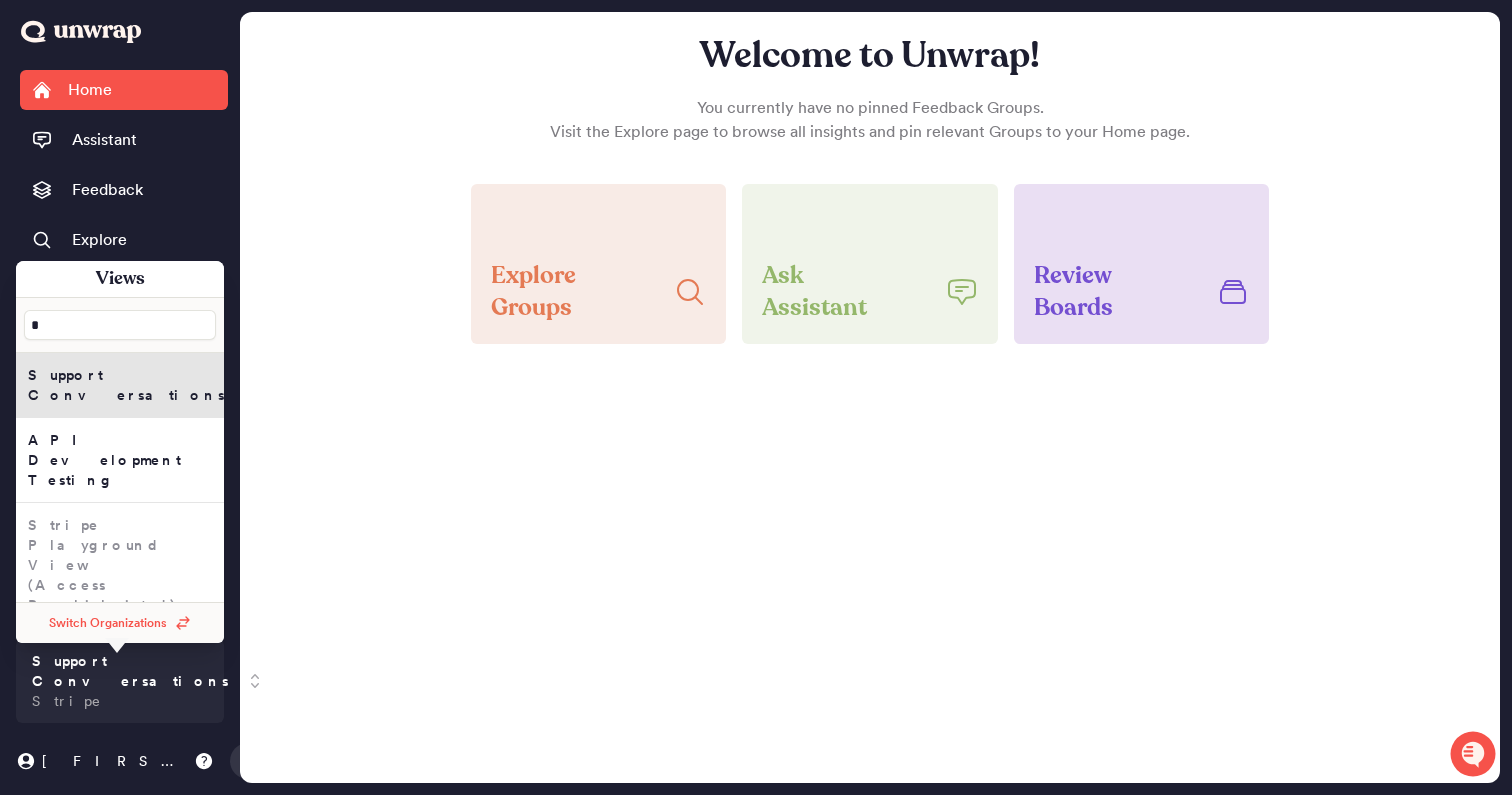 type 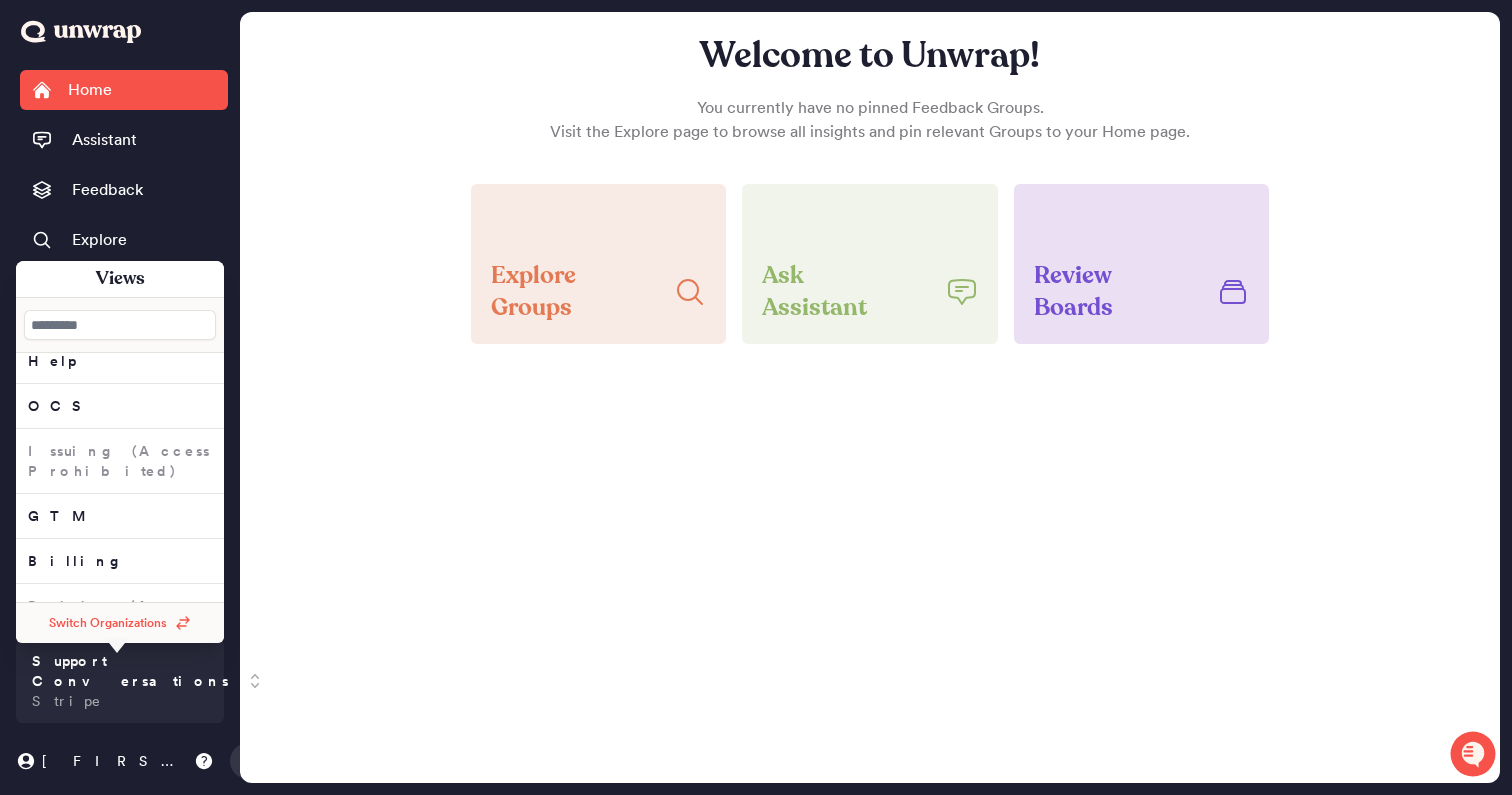 scroll, scrollTop: 1180, scrollLeft: 0, axis: vertical 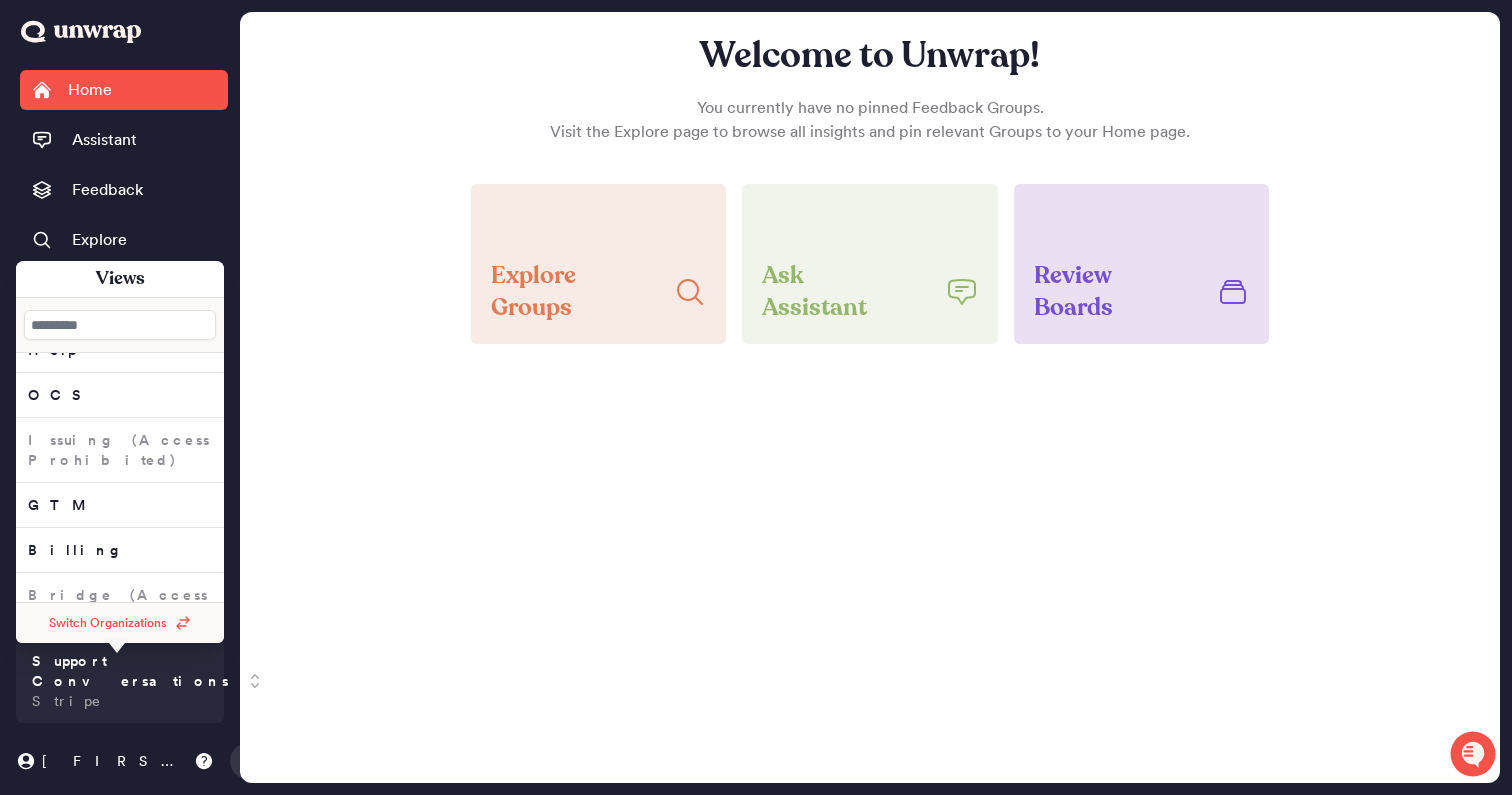 click on "Switch Organizations" at bounding box center (108, 623) 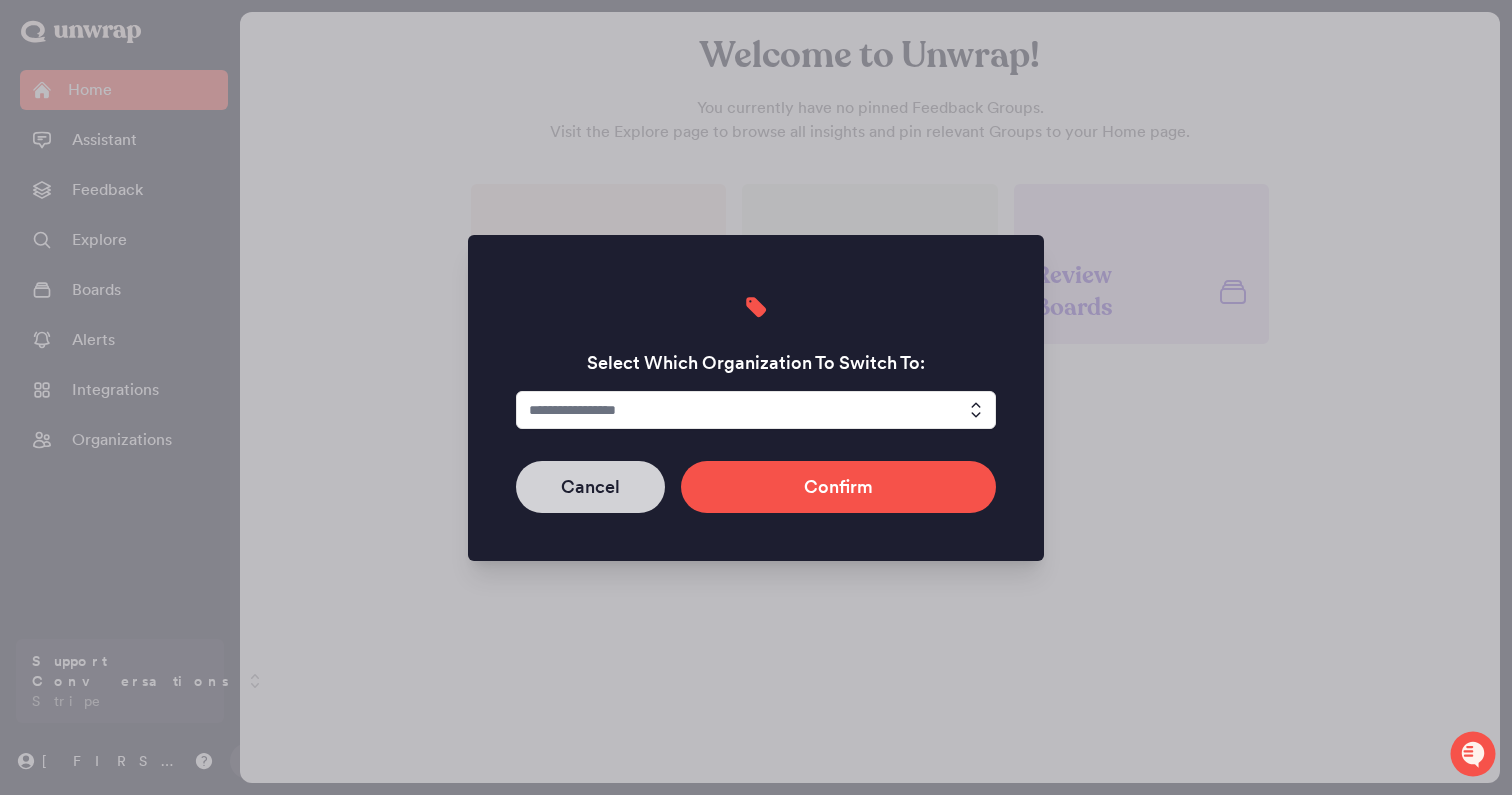 click on "Cancel" at bounding box center [590, 487] 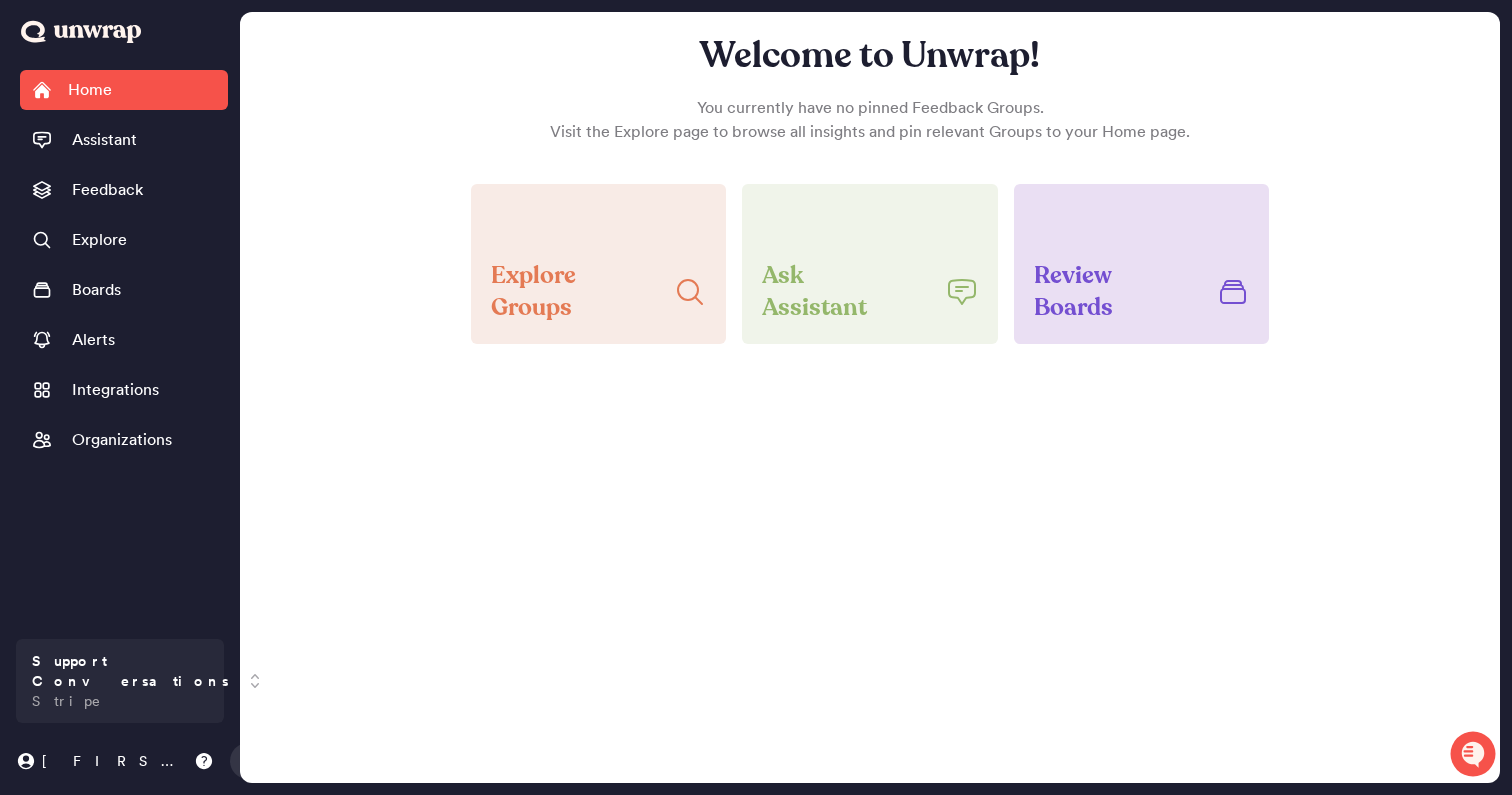 click on "Welcome to Unwrap! You currently have no pinned Feedback Groups. Visit the Explore page to browse all insights and pin relevant Groups to your Home page. Explore  Groups Ask  Assistant Review  Boards" at bounding box center (870, 397) 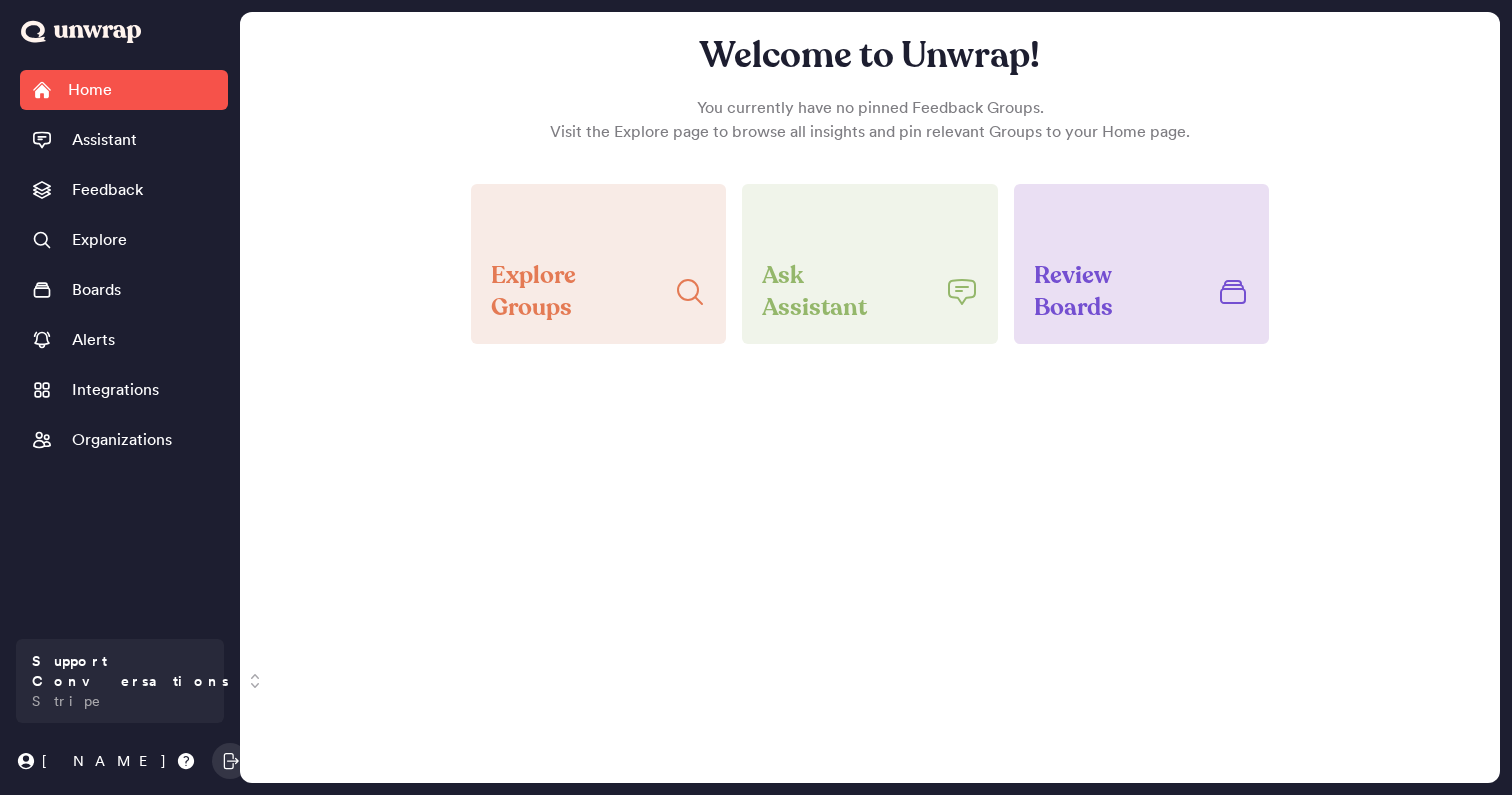 scroll, scrollTop: 0, scrollLeft: 0, axis: both 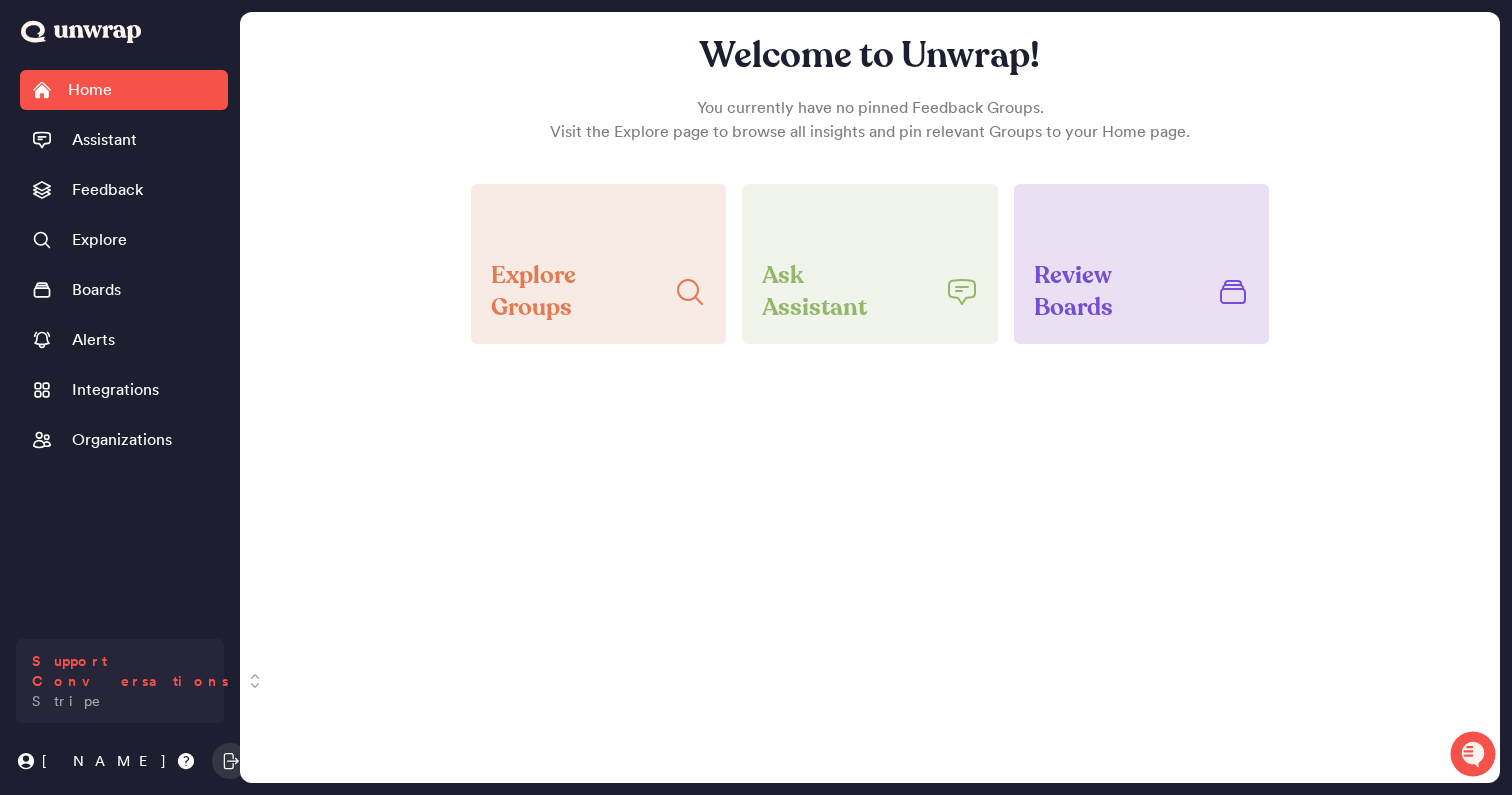 click on "Support Conversations Stripe" at bounding box center (130, 681) 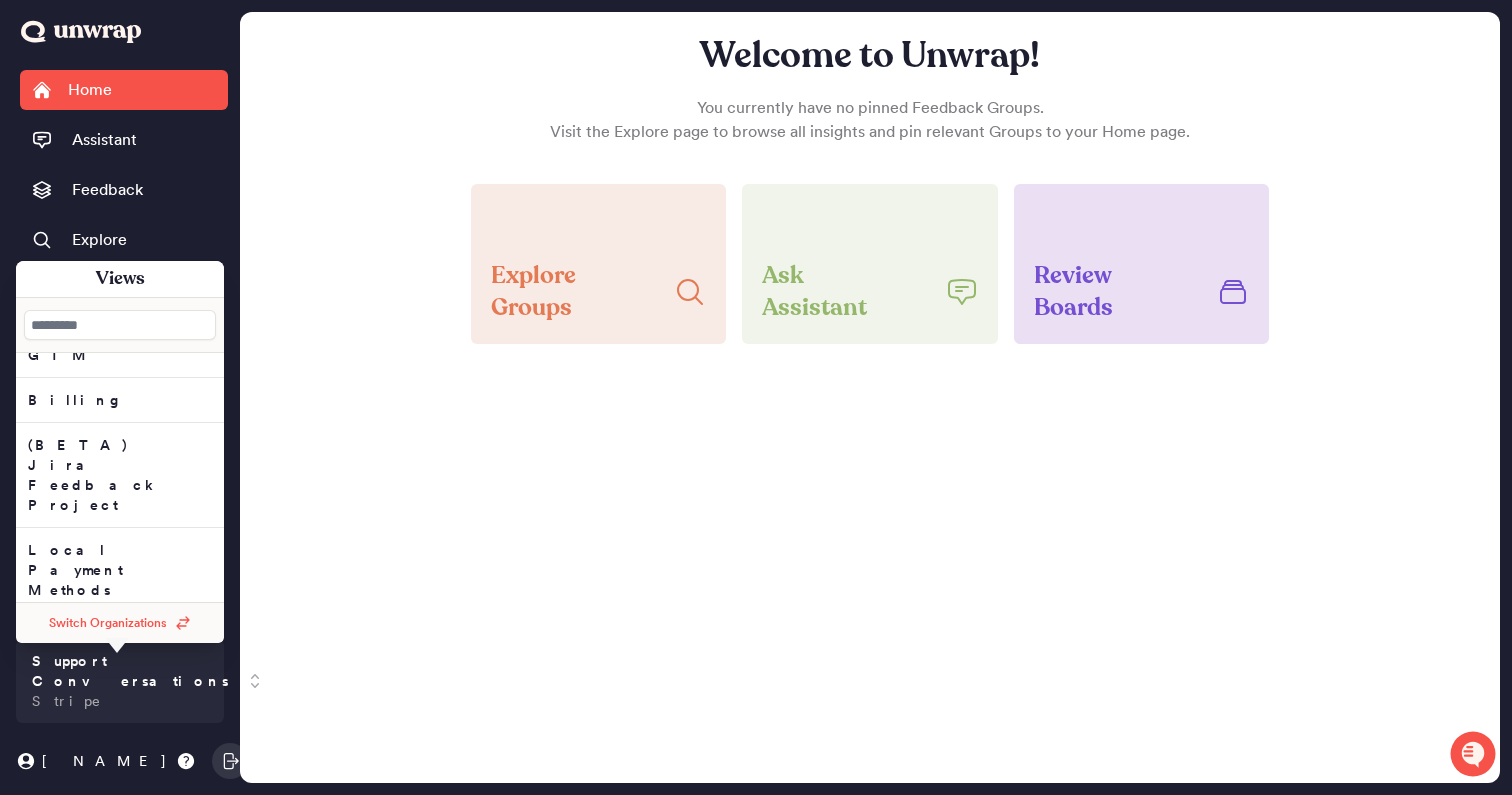 scroll, scrollTop: 1160, scrollLeft: 0, axis: vertical 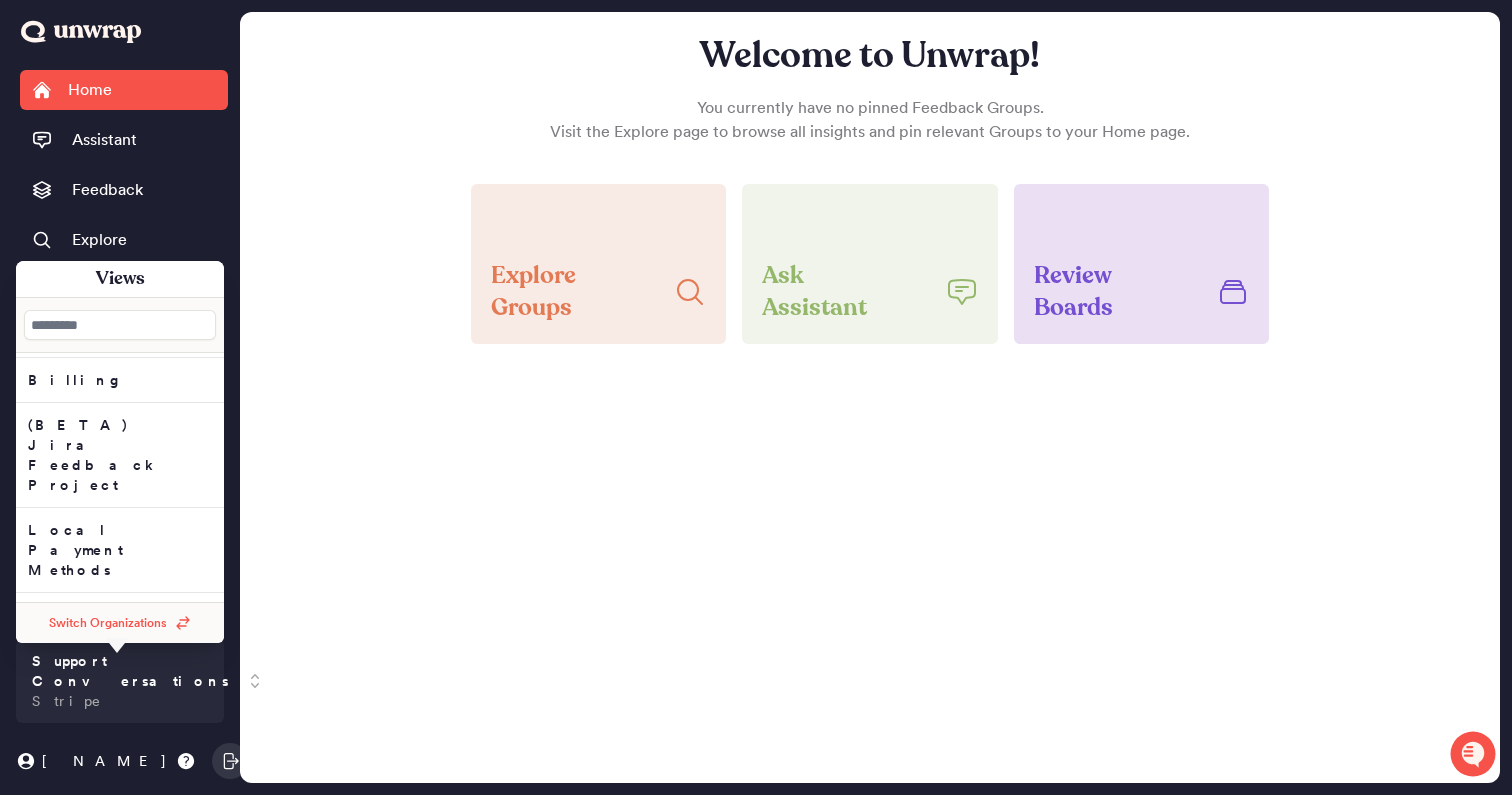 click on "[Beta] PSAT" at bounding box center [120, -700] 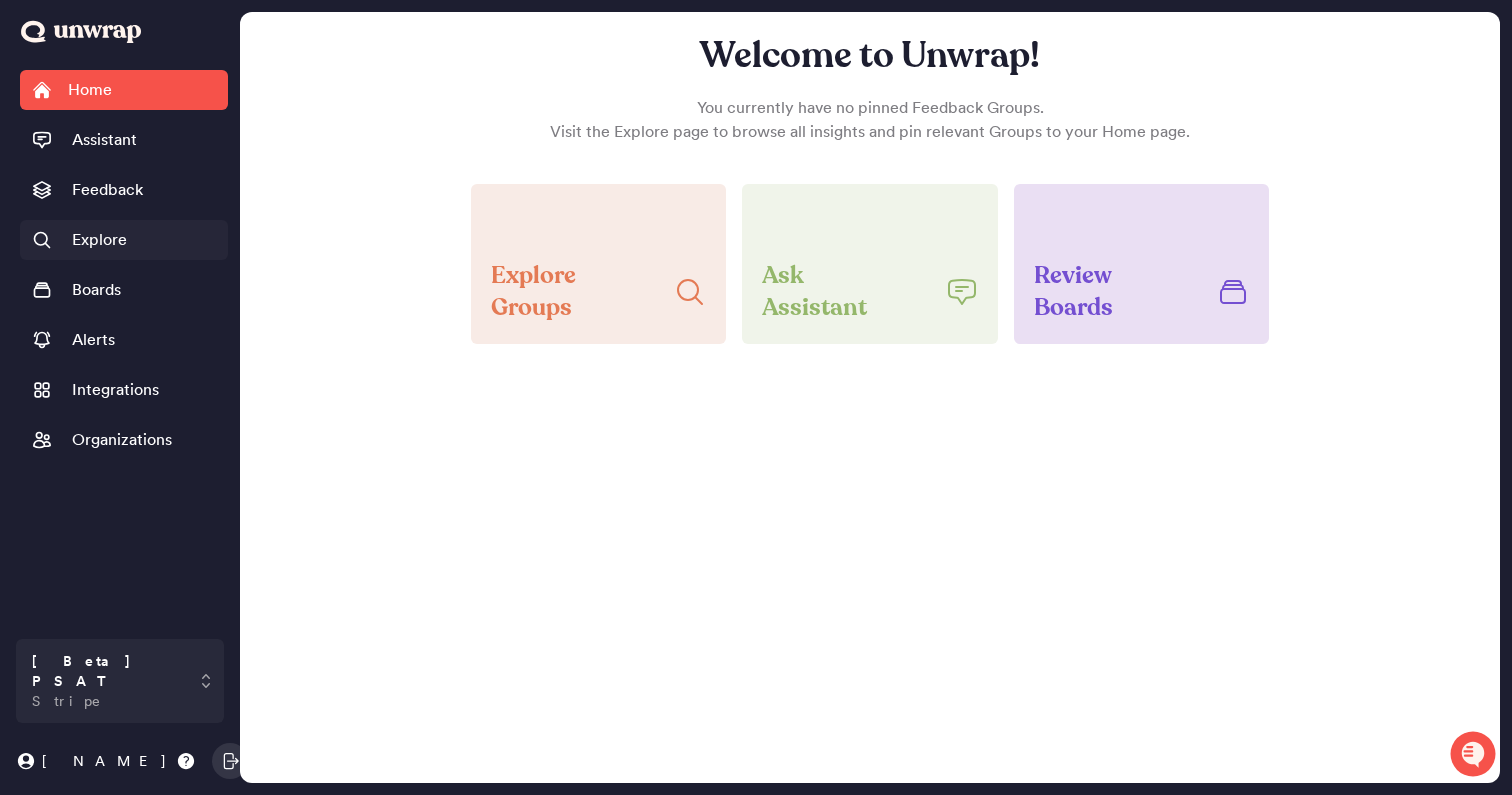 click on "Explore" at bounding box center [99, 240] 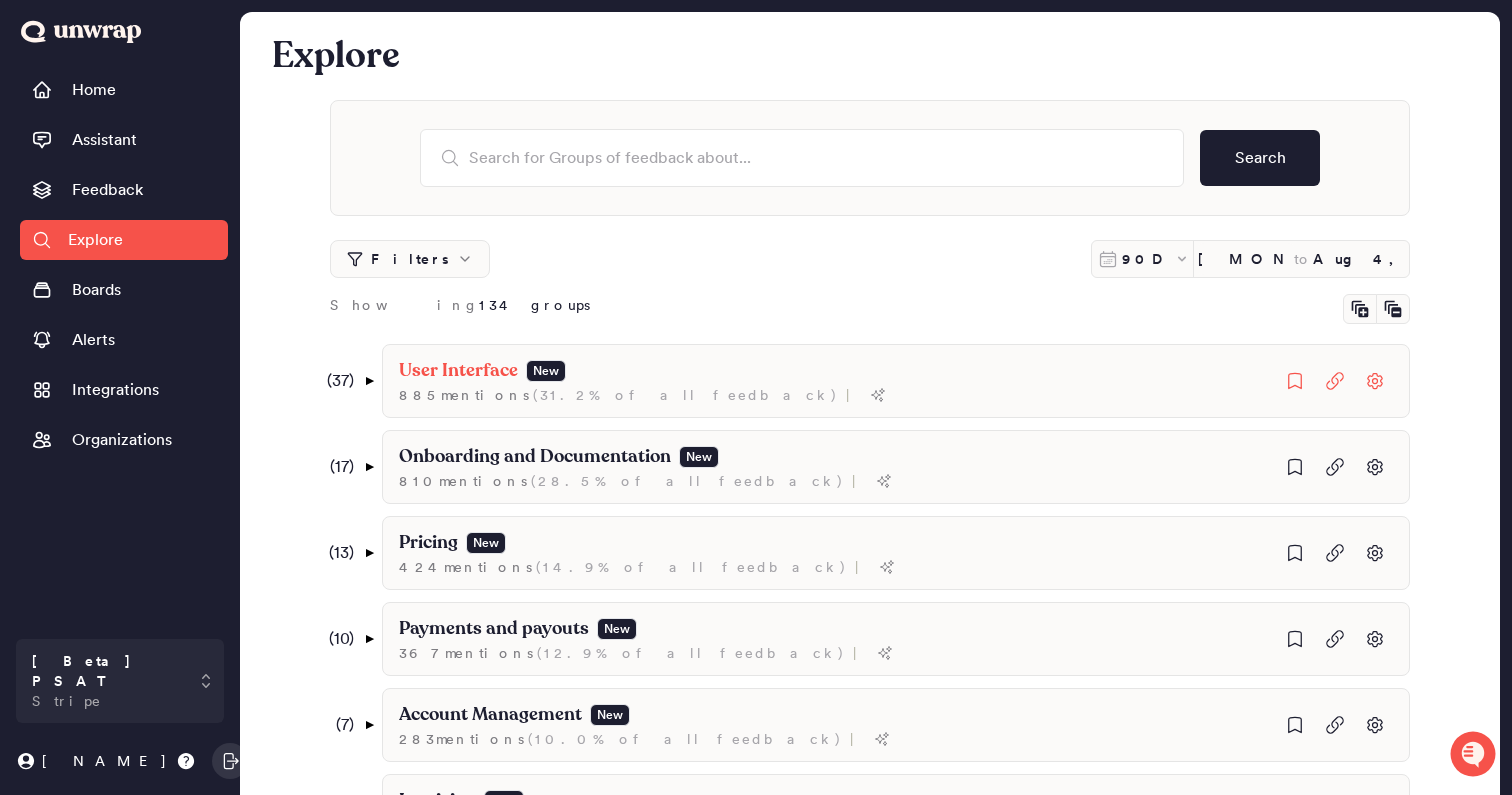 click on "( 37 ) ▼" at bounding box center [347, 381] 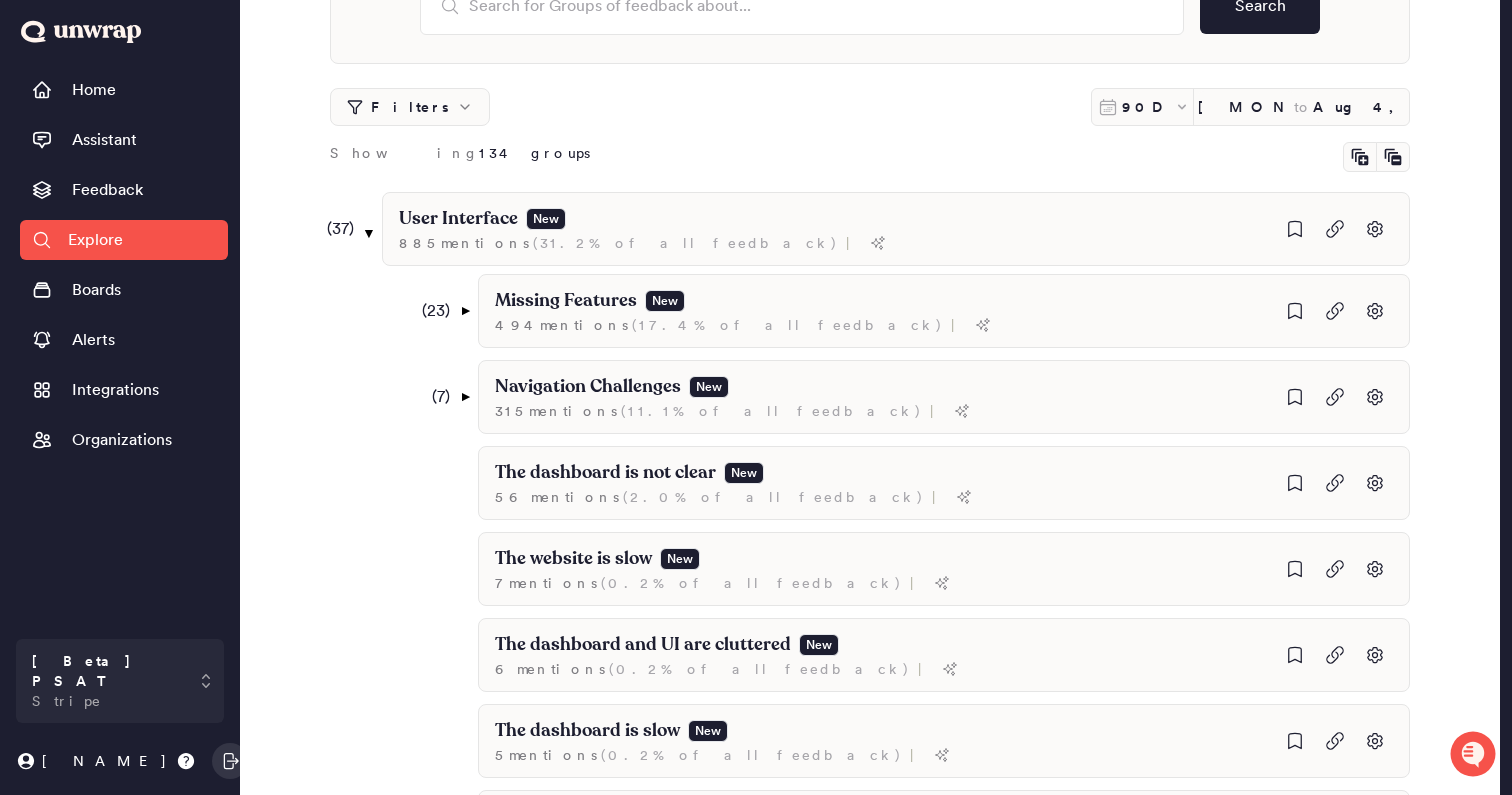 scroll, scrollTop: 161, scrollLeft: 0, axis: vertical 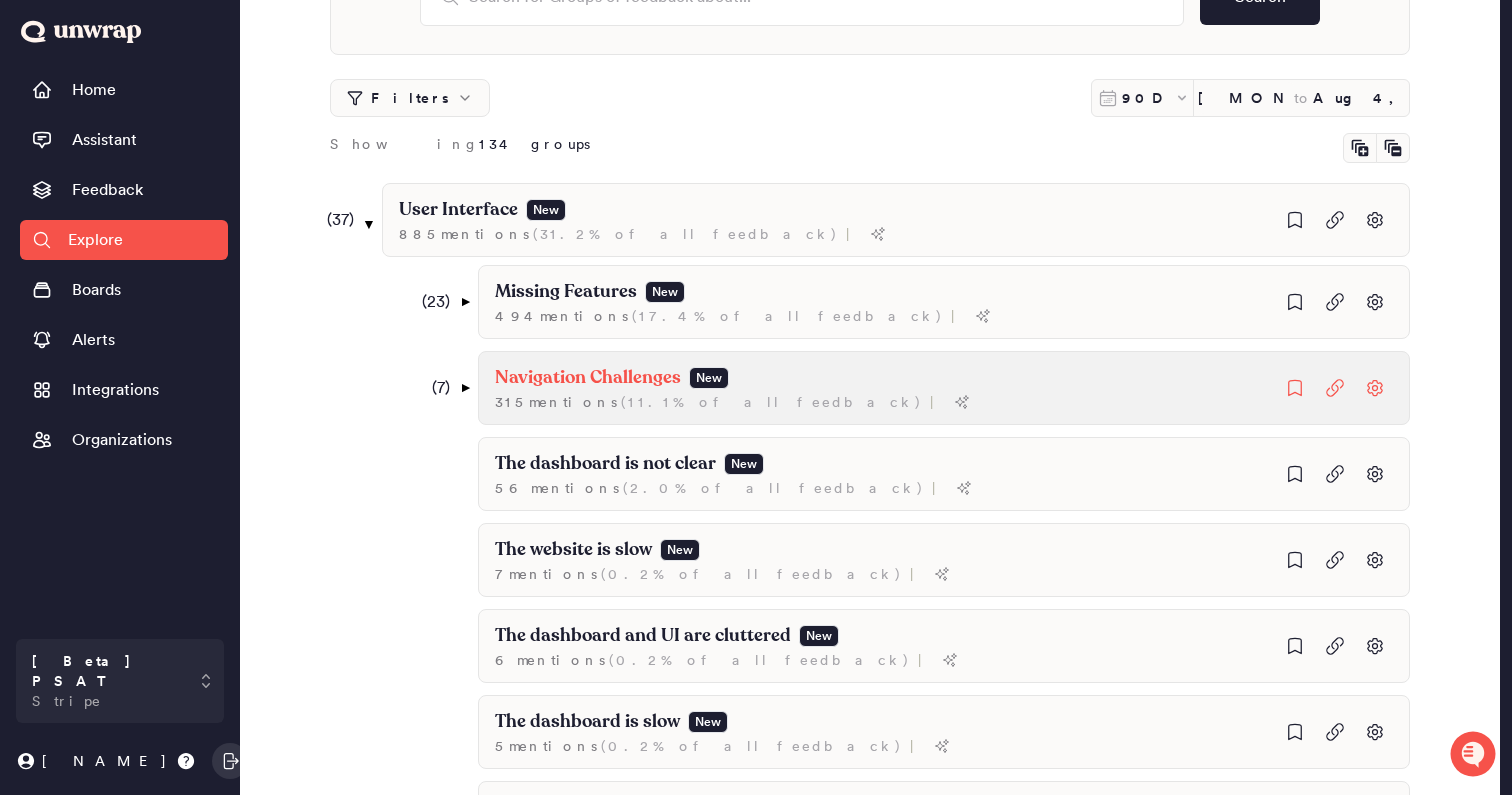 click on "315  mention s   ( 11.1% of all feedback )" at bounding box center [719, 316] 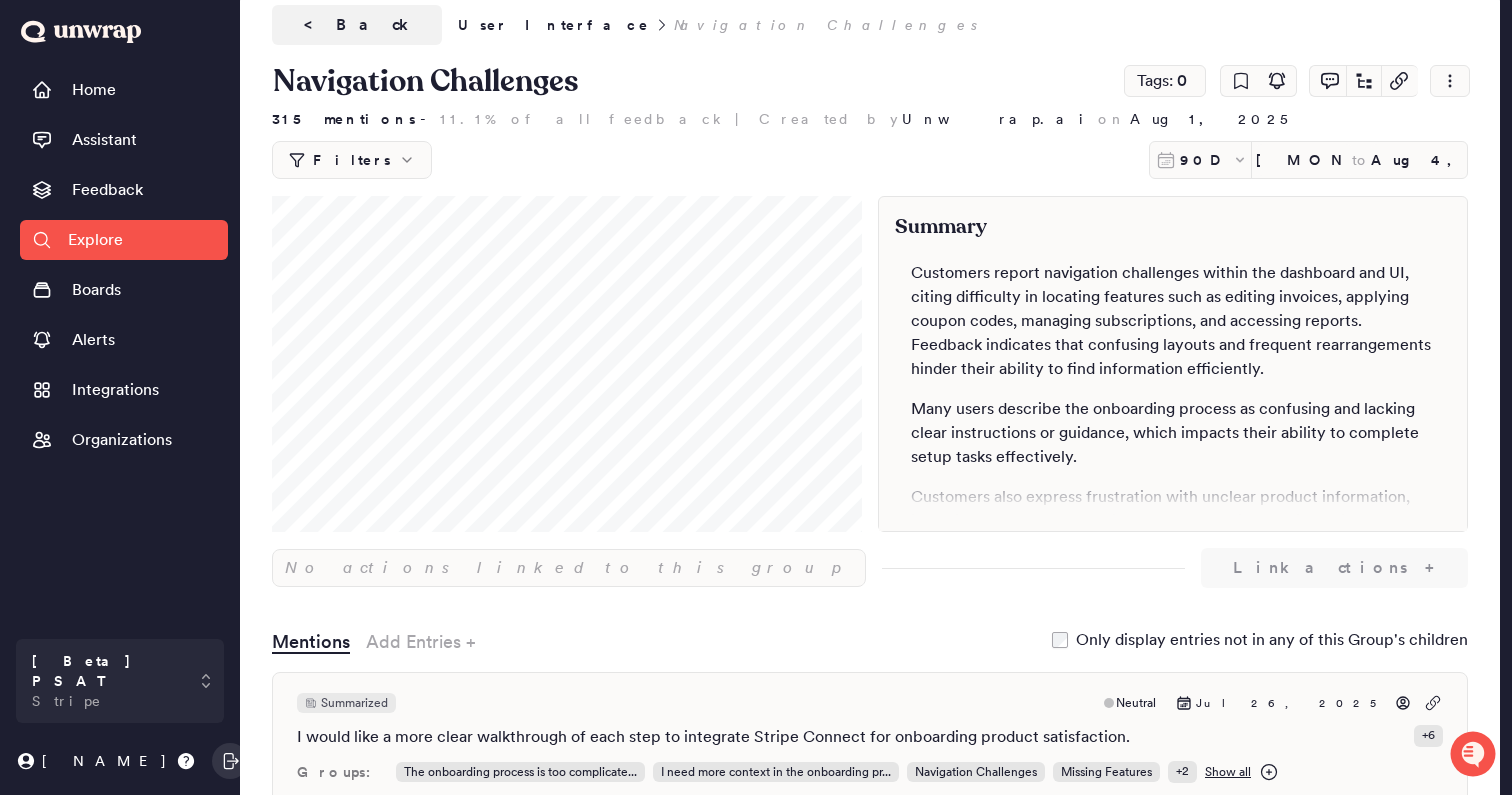 scroll, scrollTop: 49, scrollLeft: 0, axis: vertical 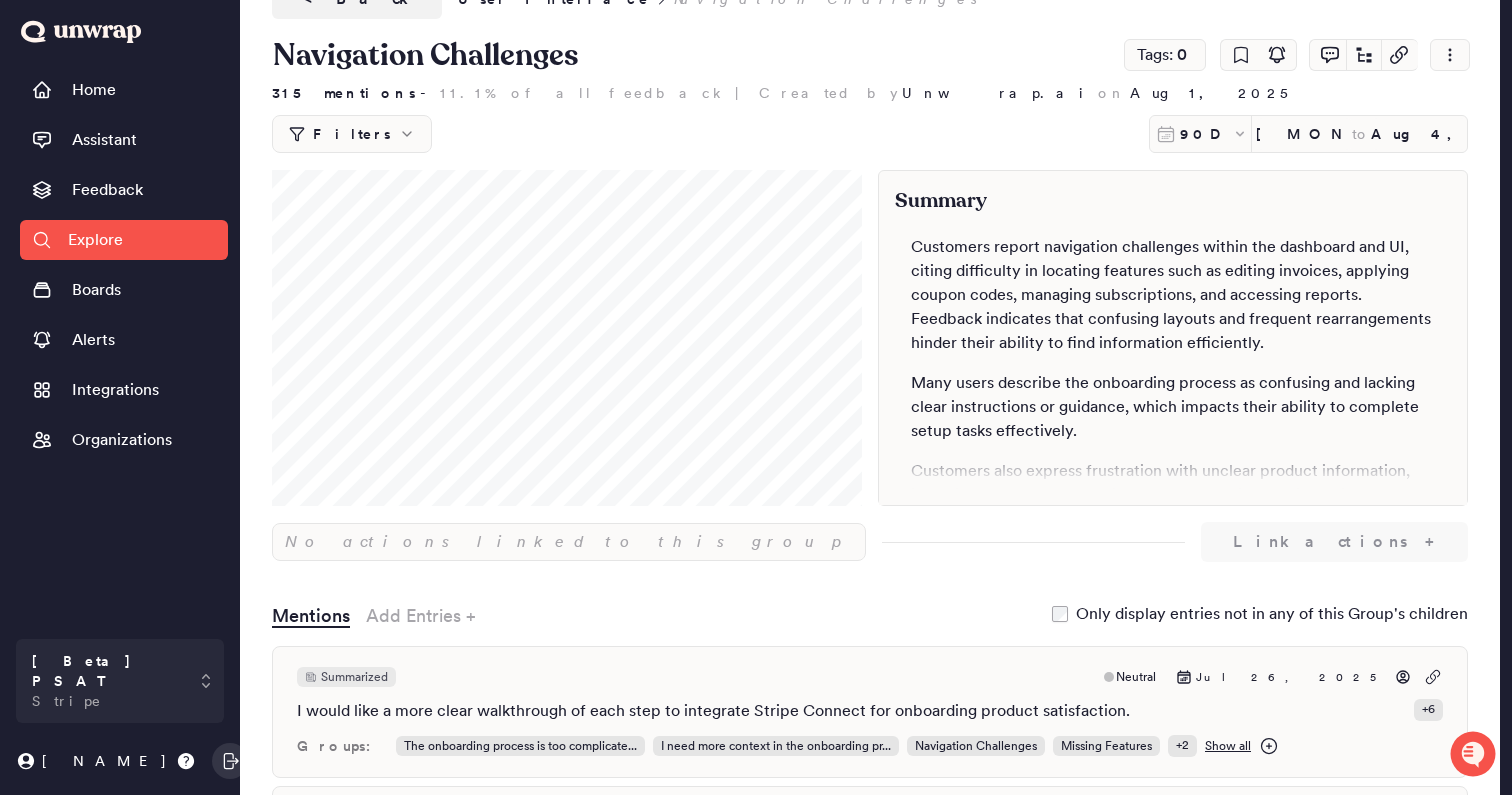 click on "Explore" at bounding box center [124, 240] 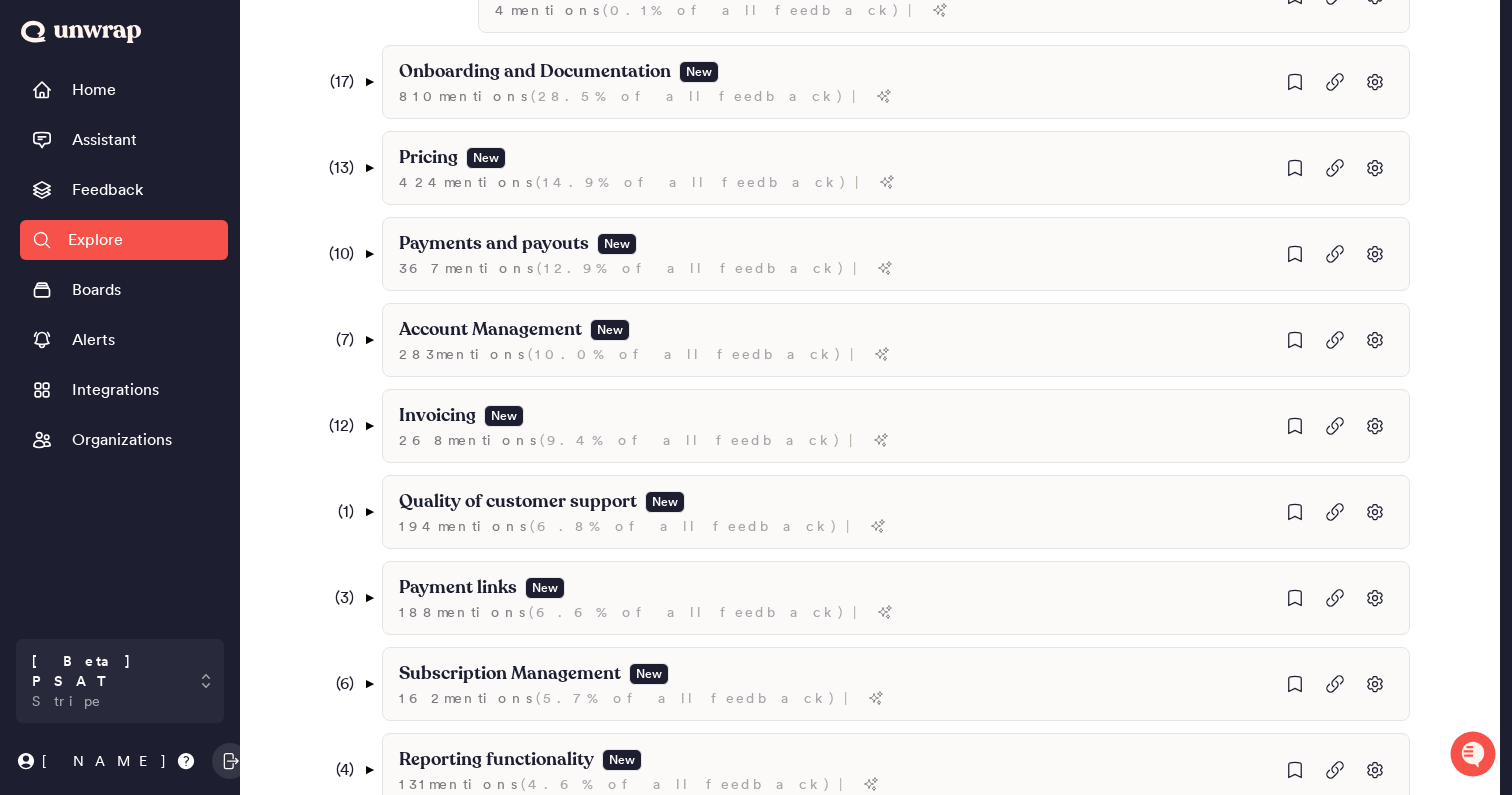scroll, scrollTop: 1010, scrollLeft: 0, axis: vertical 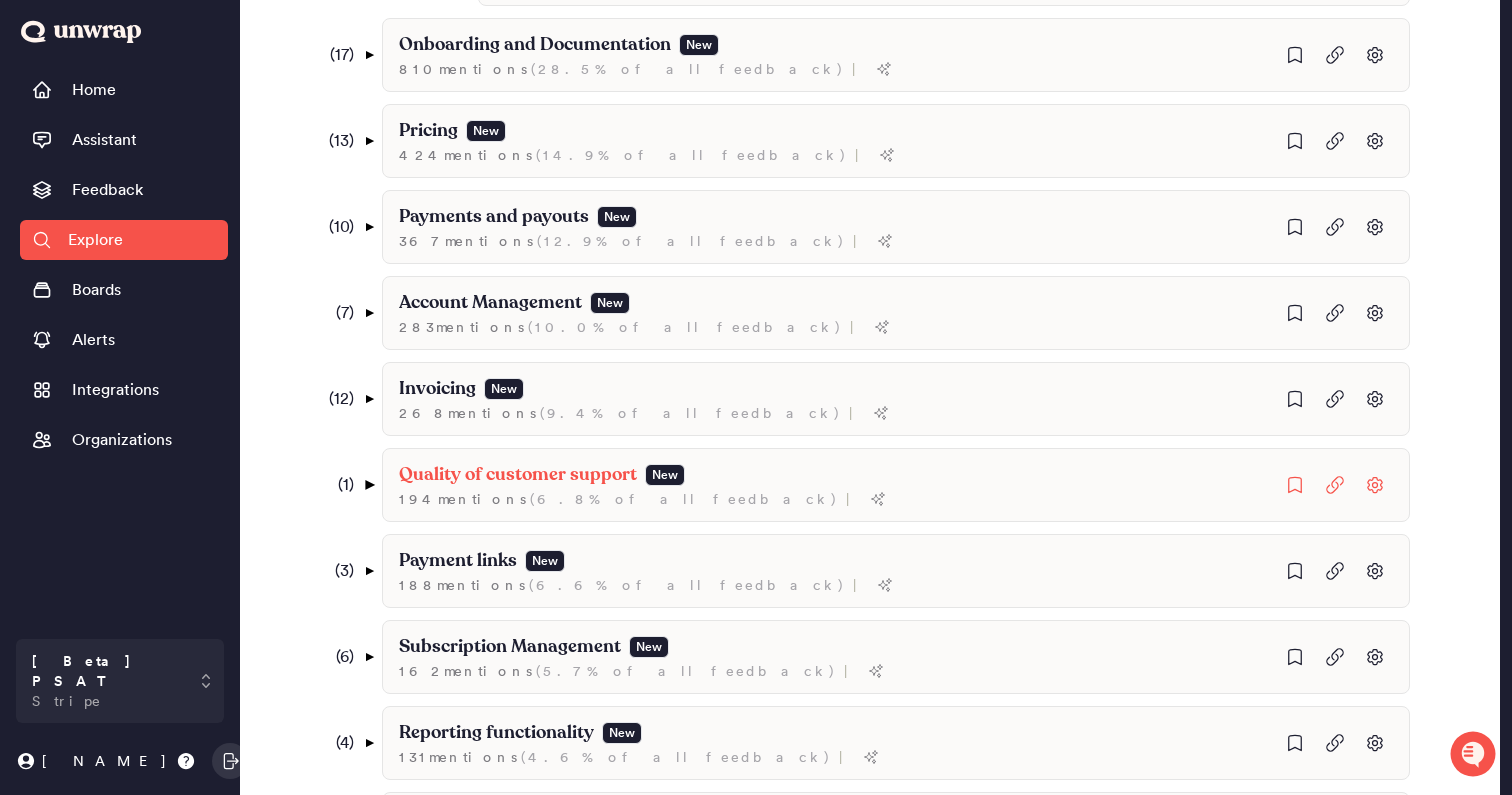 click on "▼" at bounding box center (369, 485) 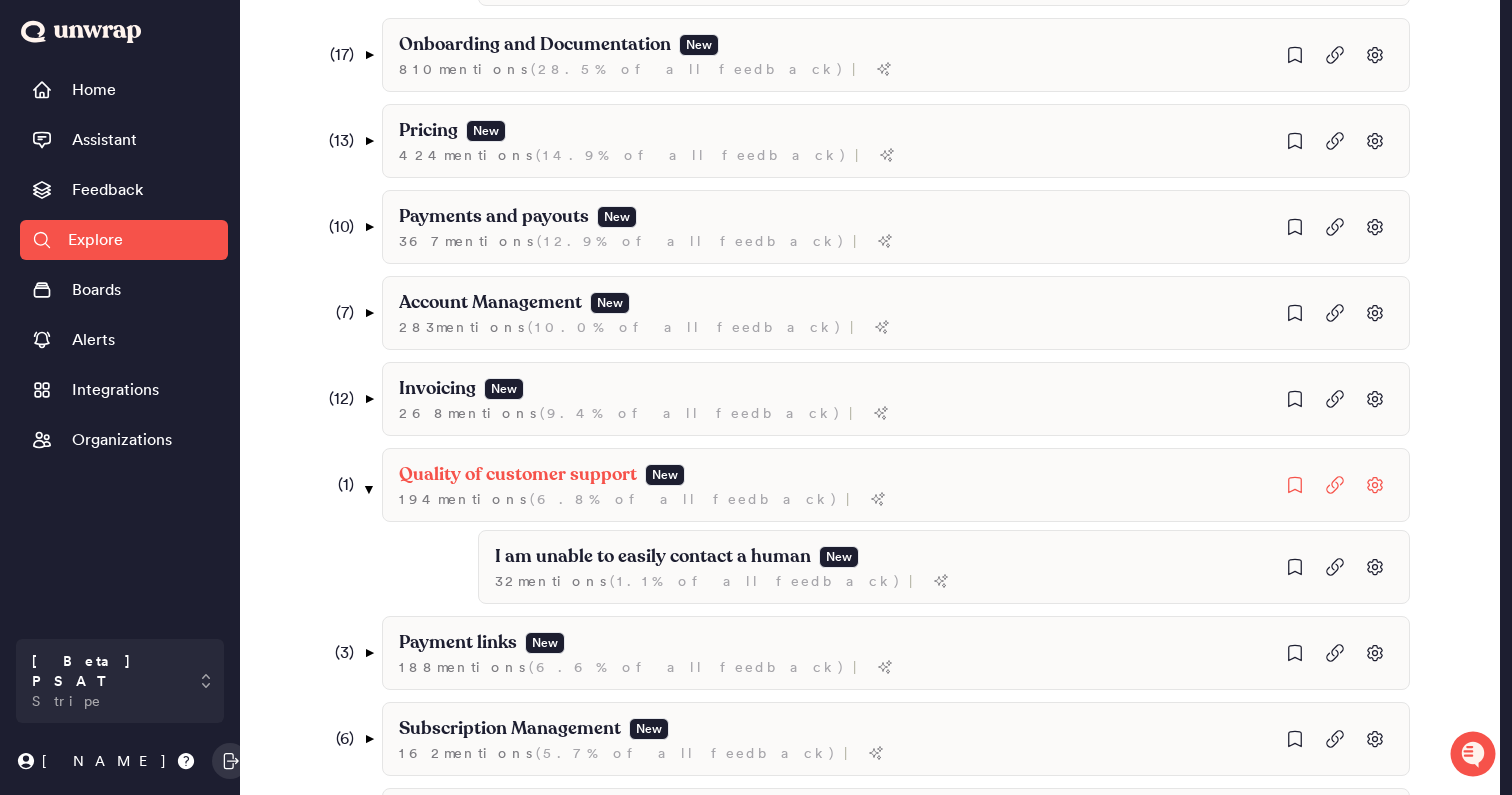 click on "( 1 ) ▼" at bounding box center (347, 485) 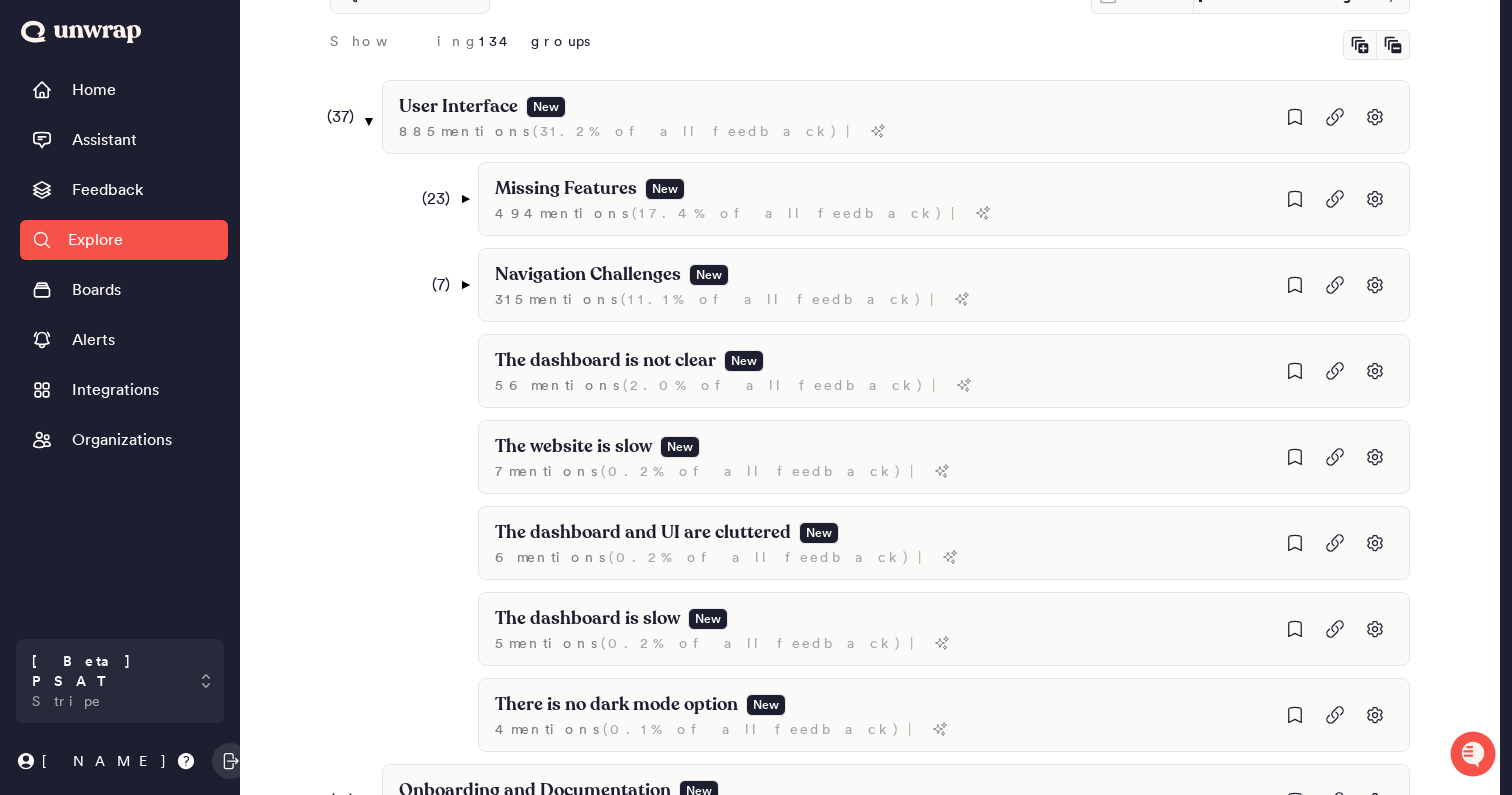 scroll, scrollTop: 262, scrollLeft: 0, axis: vertical 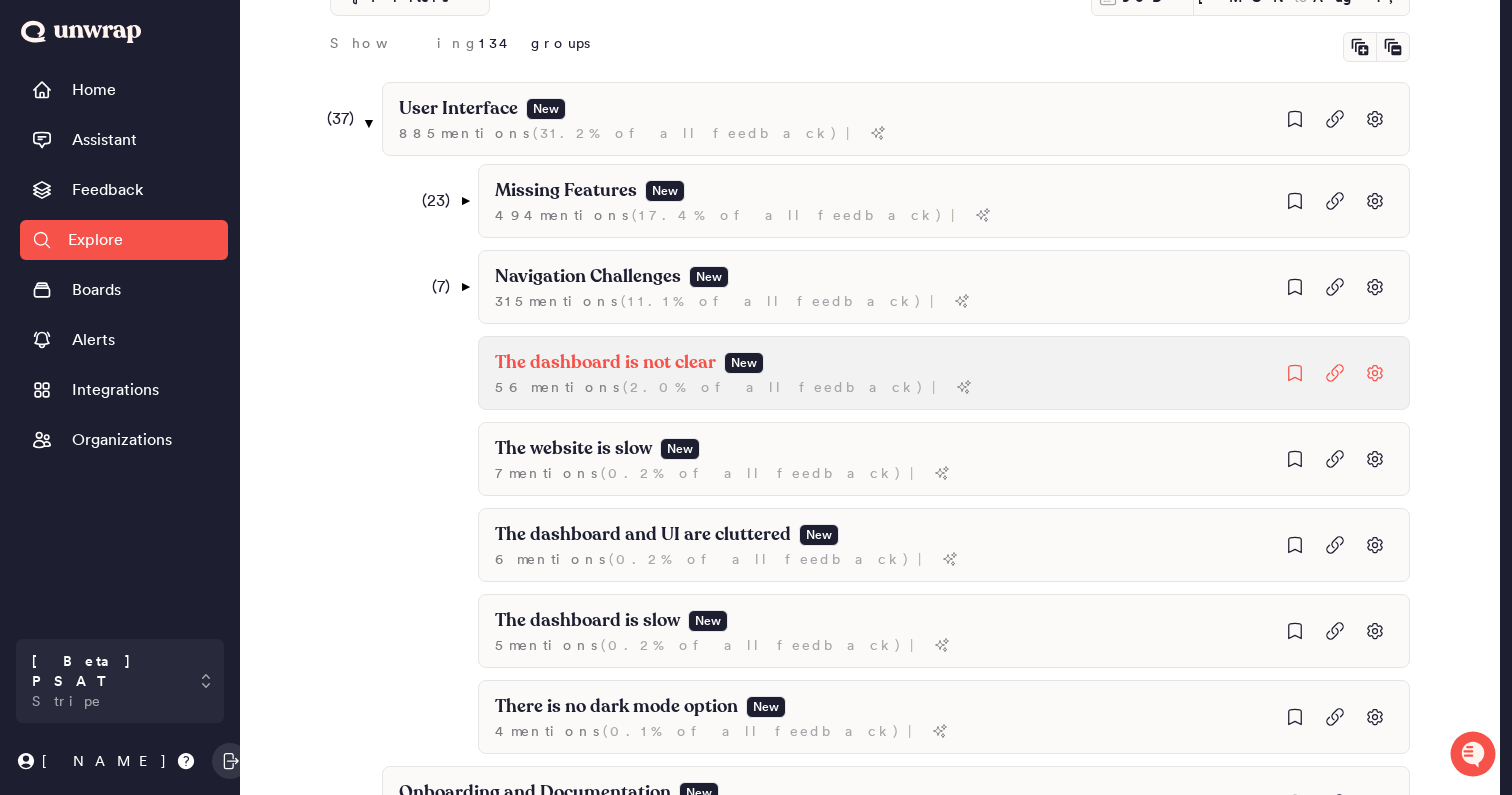 click on "The dashboard is not clear" at bounding box center [566, 191] 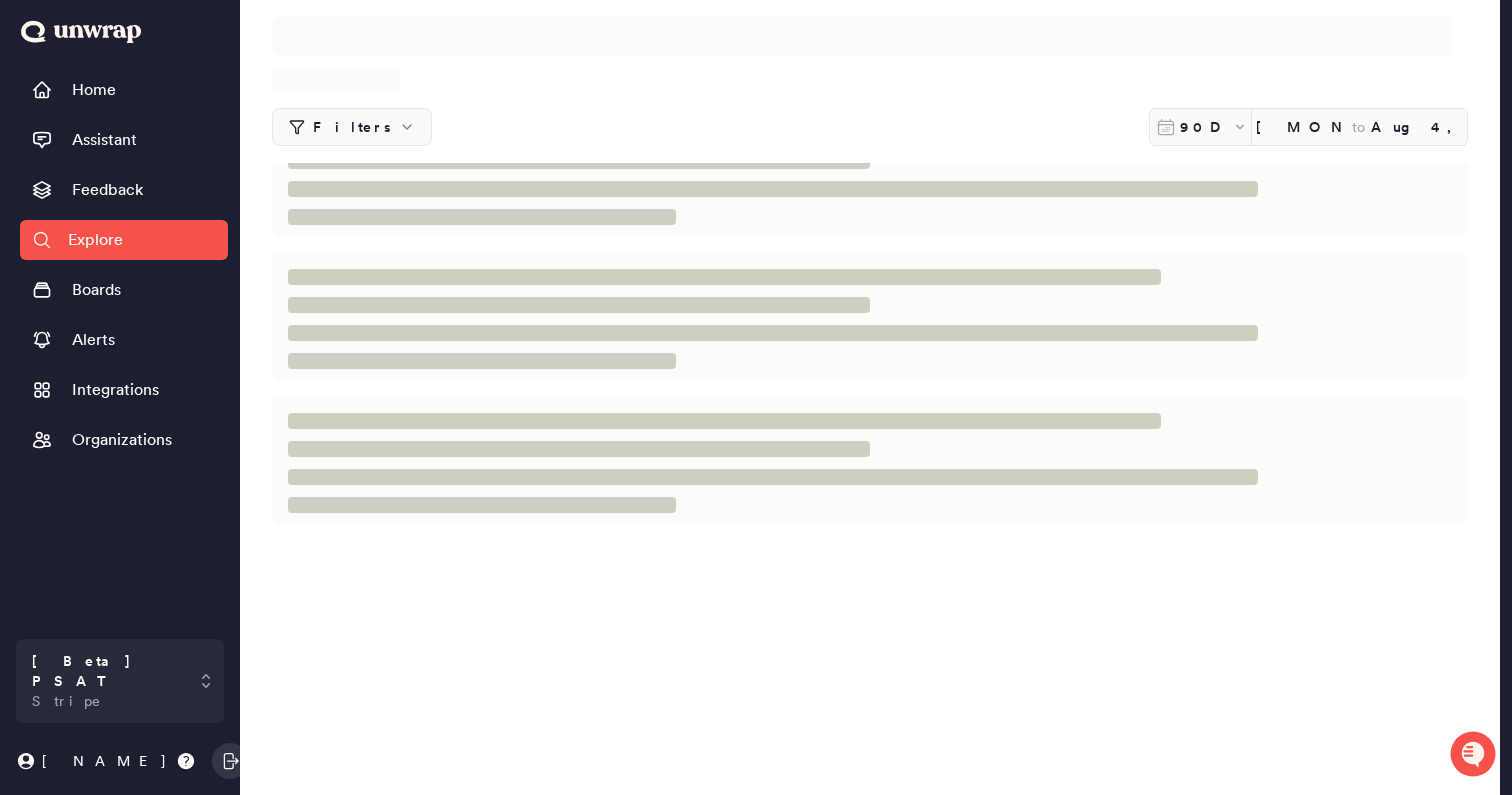 scroll, scrollTop: 0, scrollLeft: 0, axis: both 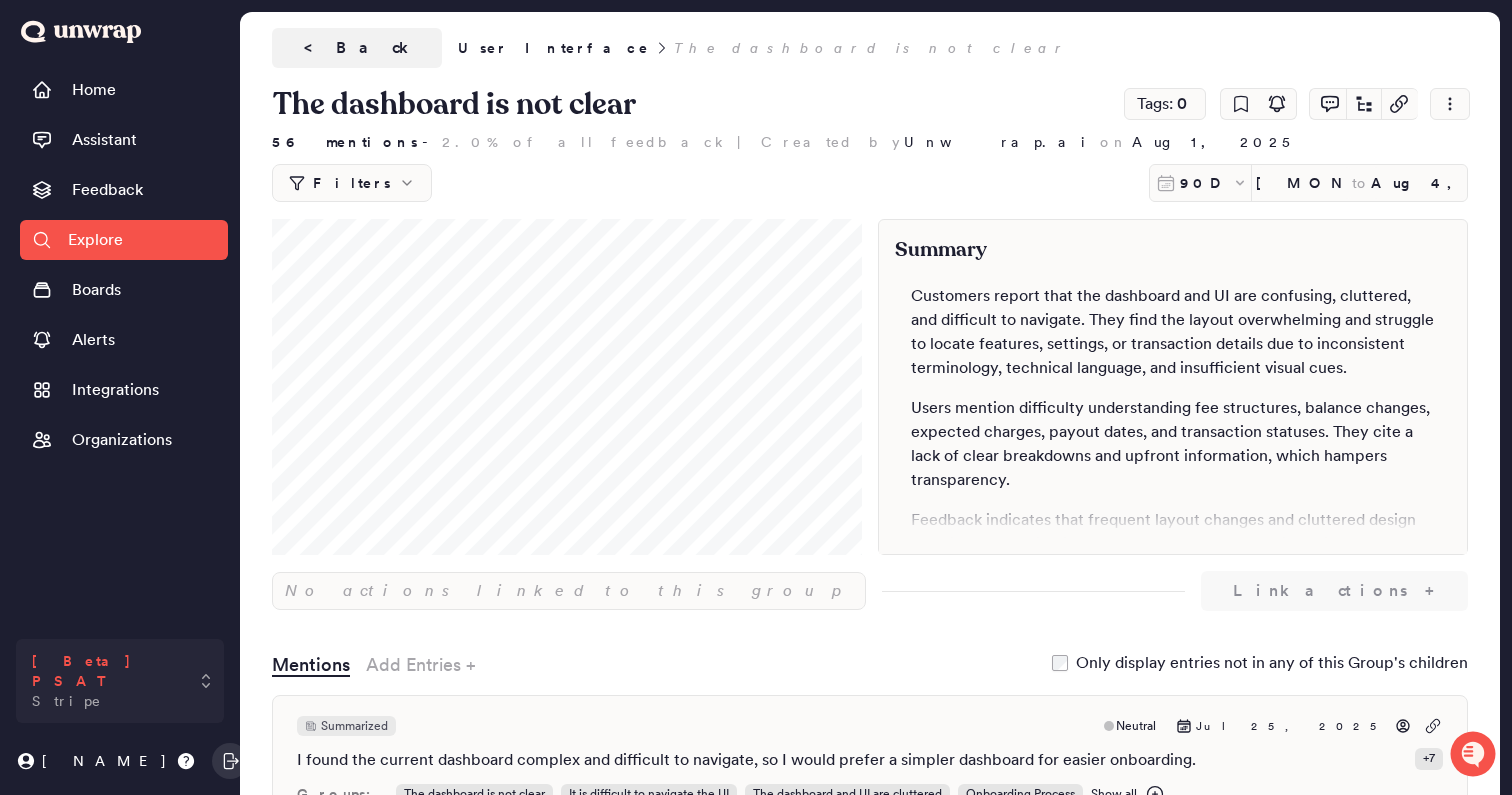 click on "[Beta] PSAT  Stripe" at bounding box center [120, 681] 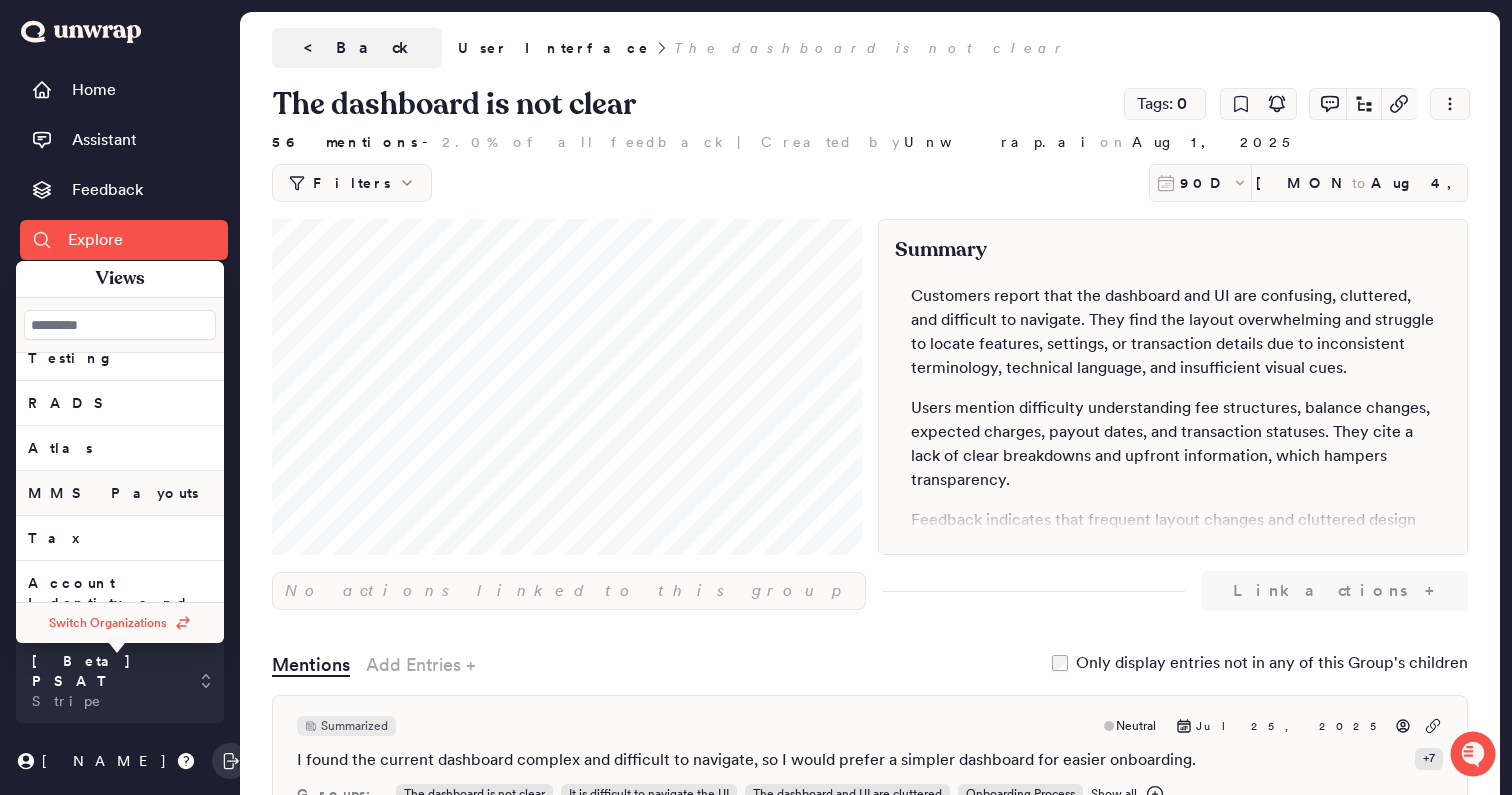 scroll, scrollTop: 108, scrollLeft: 0, axis: vertical 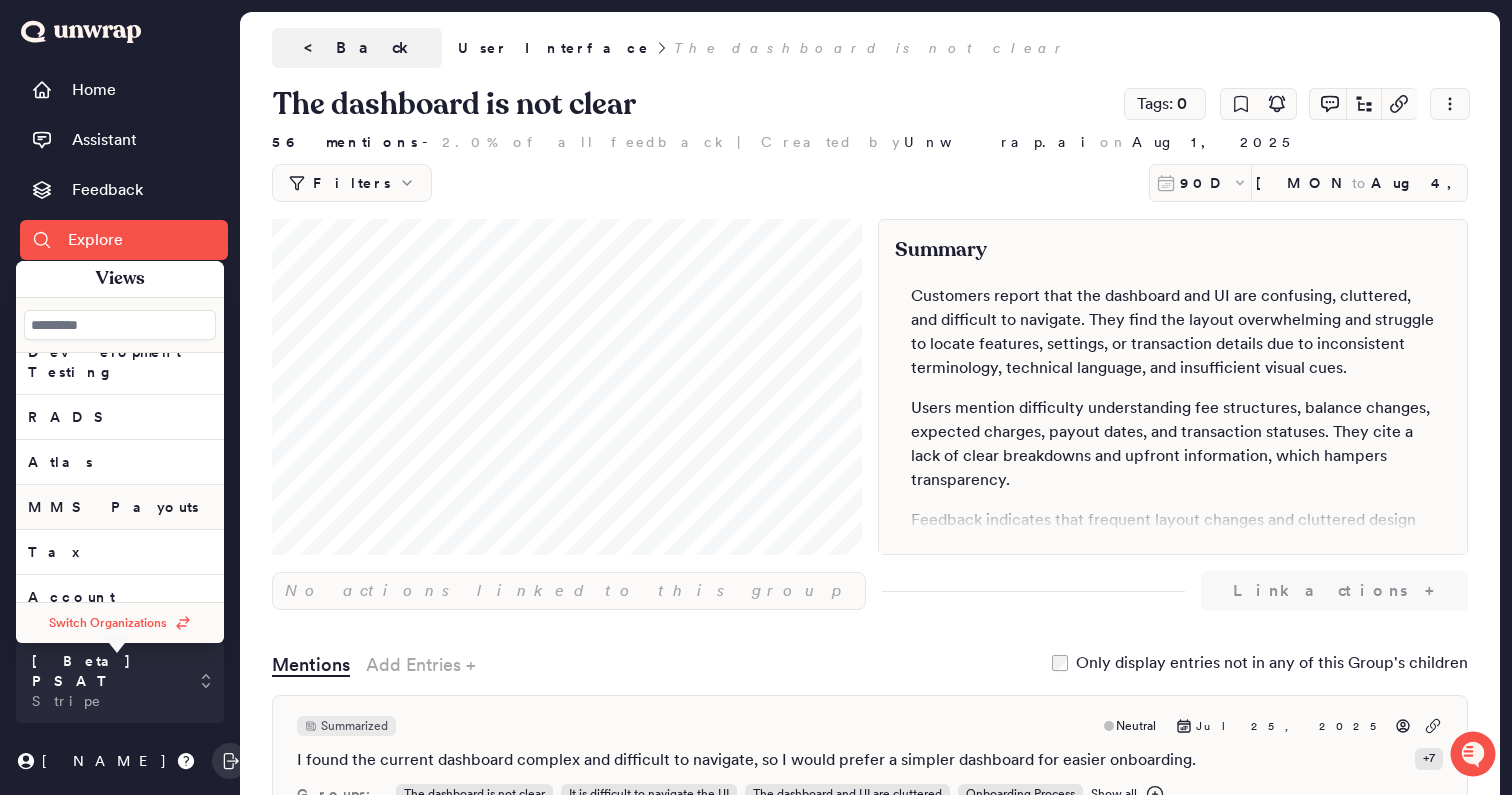 click on "MMS Payouts" at bounding box center [120, 277] 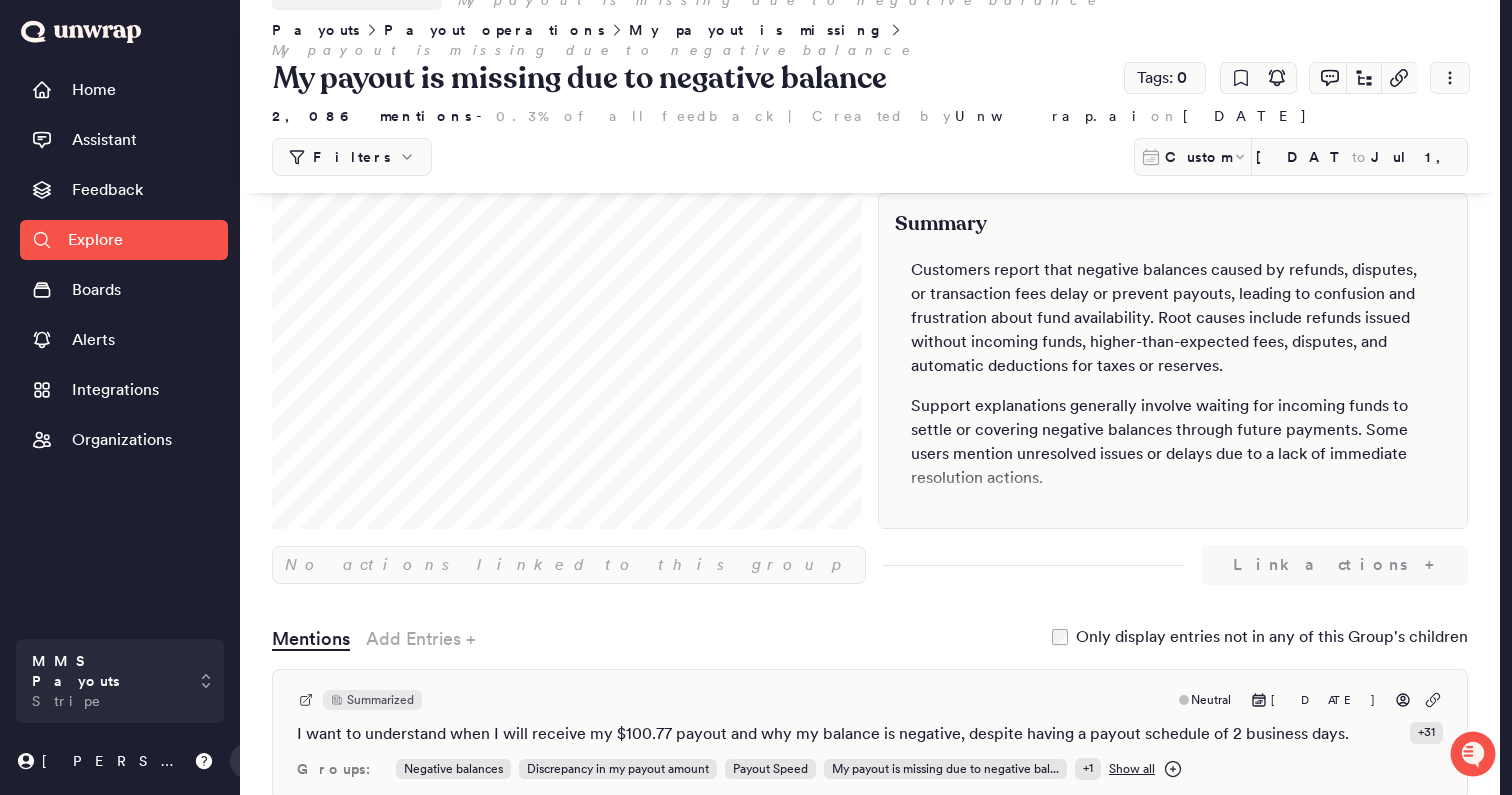 scroll, scrollTop: 0, scrollLeft: 0, axis: both 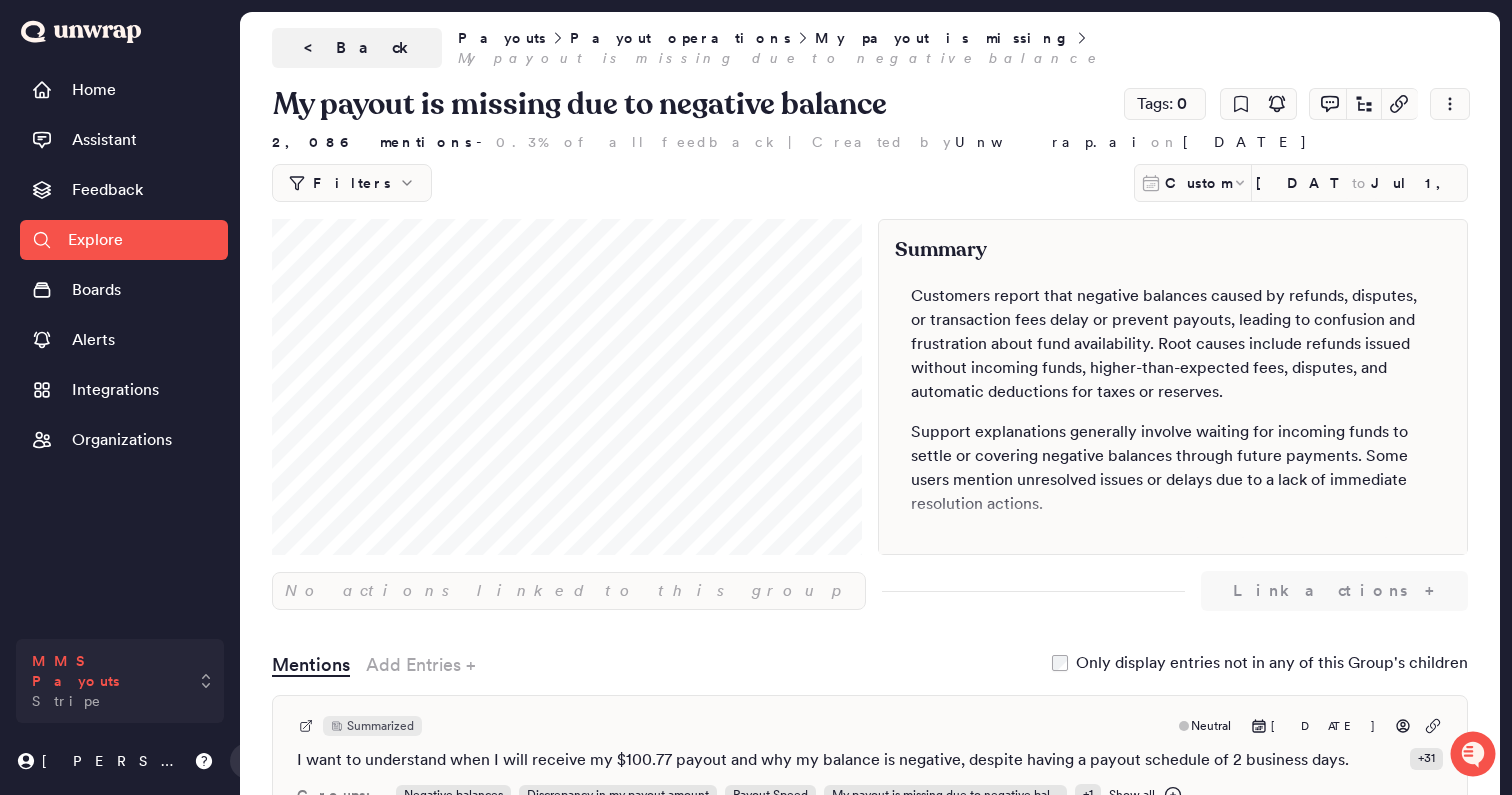 click on "MMS Payouts Stripe" at bounding box center [120, 681] 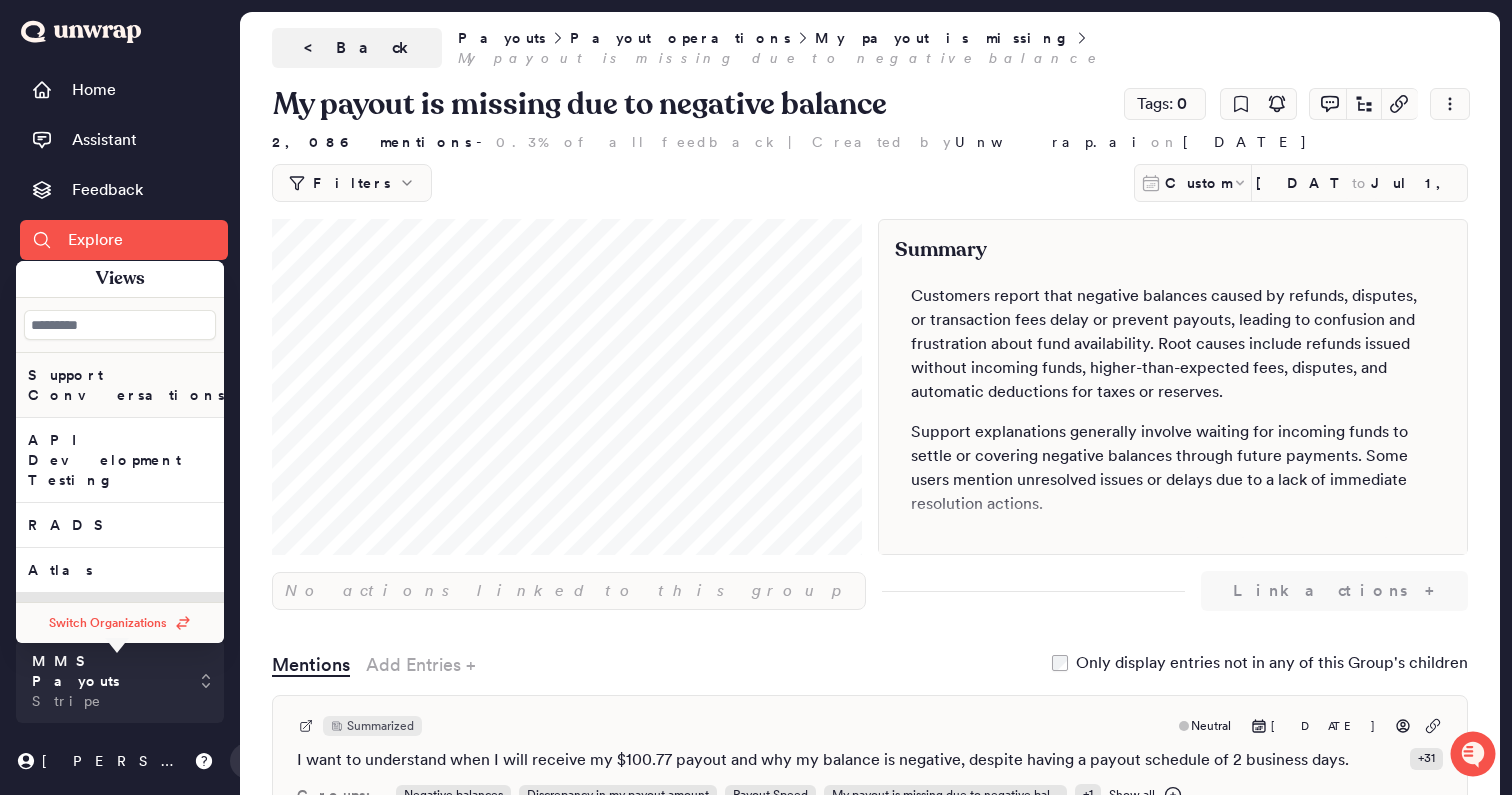 click on "Support Conversations" at bounding box center [126, 385] 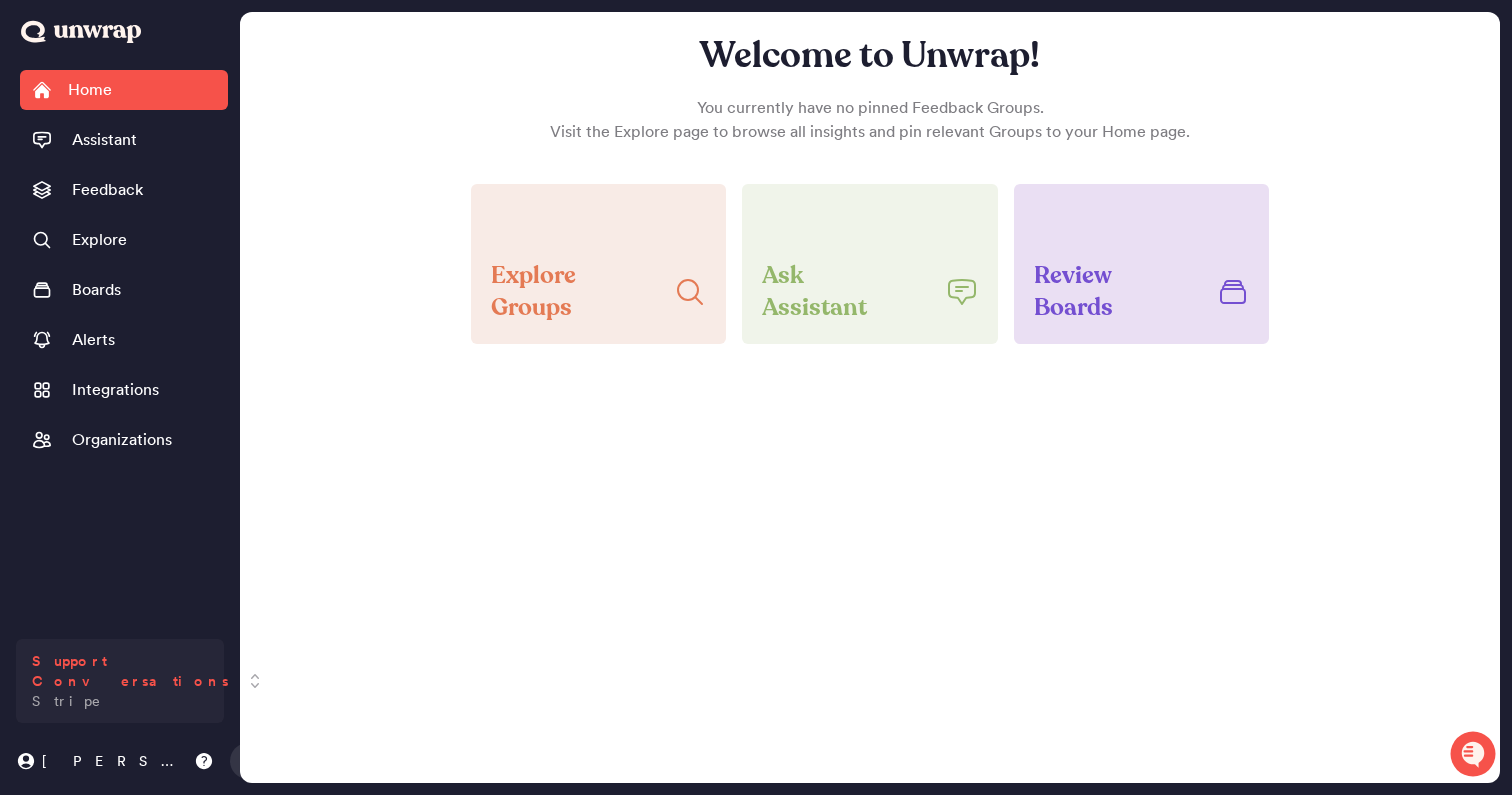 click on "Support Conversations" at bounding box center (130, 671) 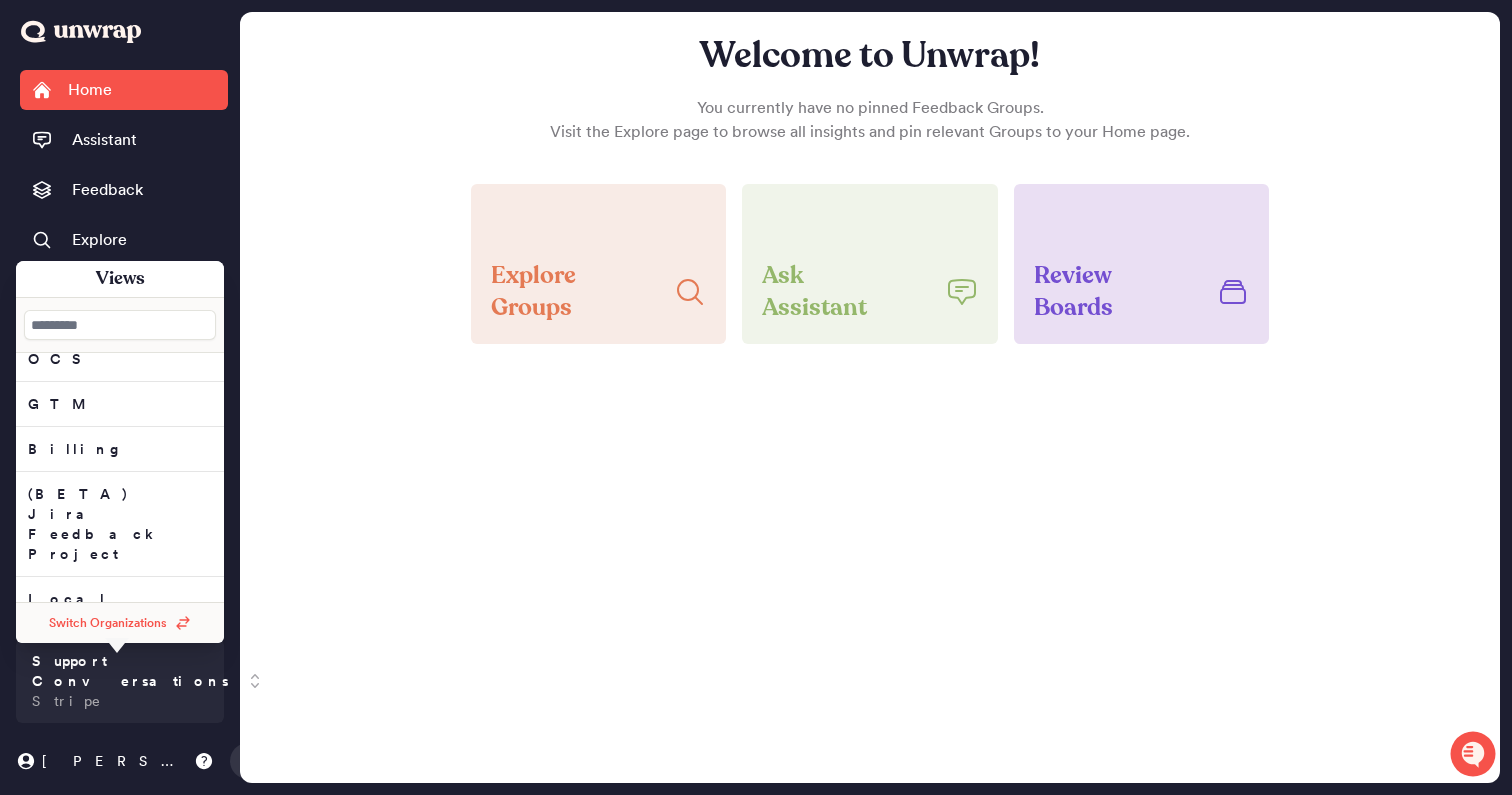 scroll, scrollTop: 1160, scrollLeft: 0, axis: vertical 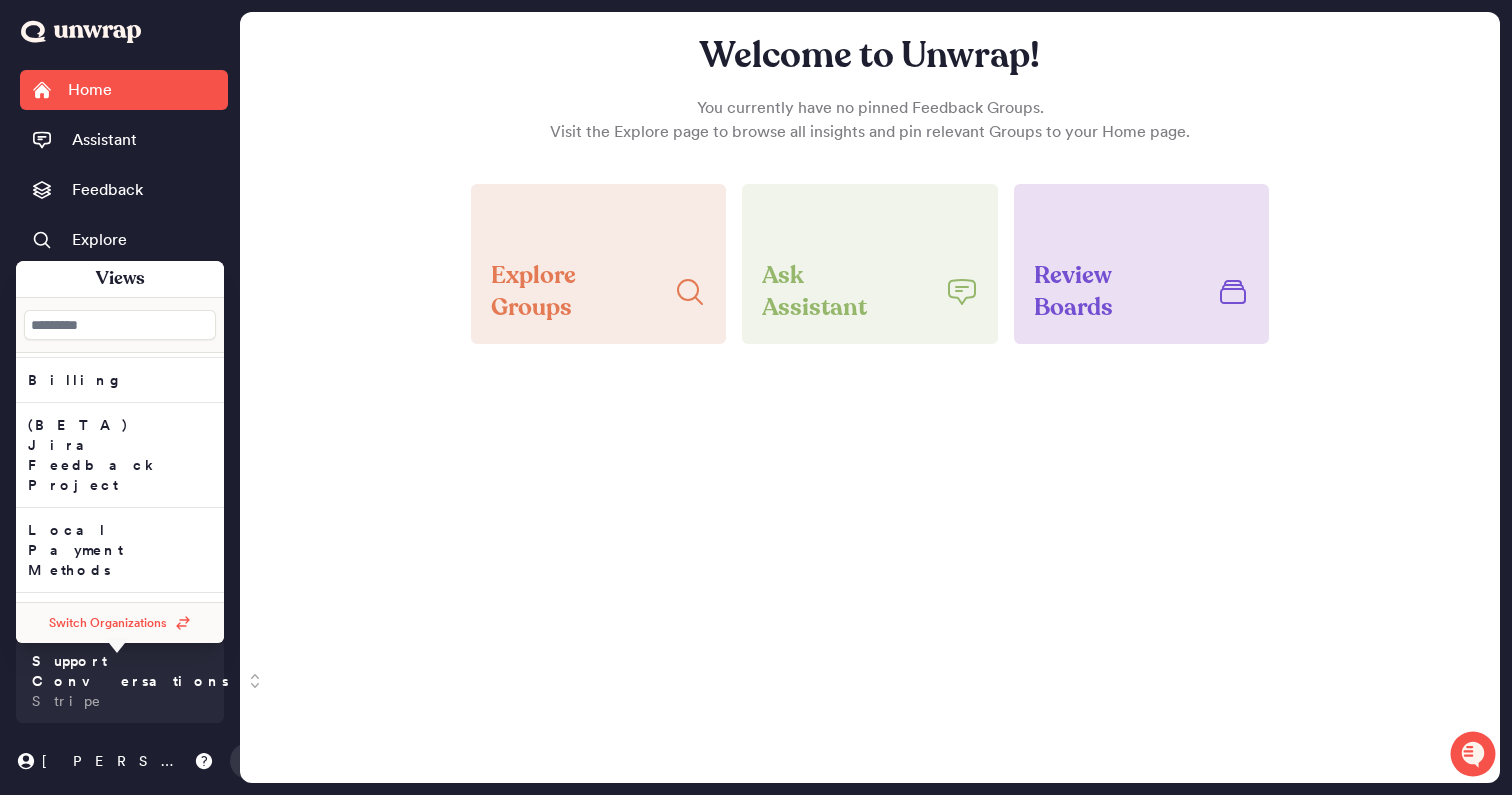 click on "[Beta] PSAT" at bounding box center (120, -700) 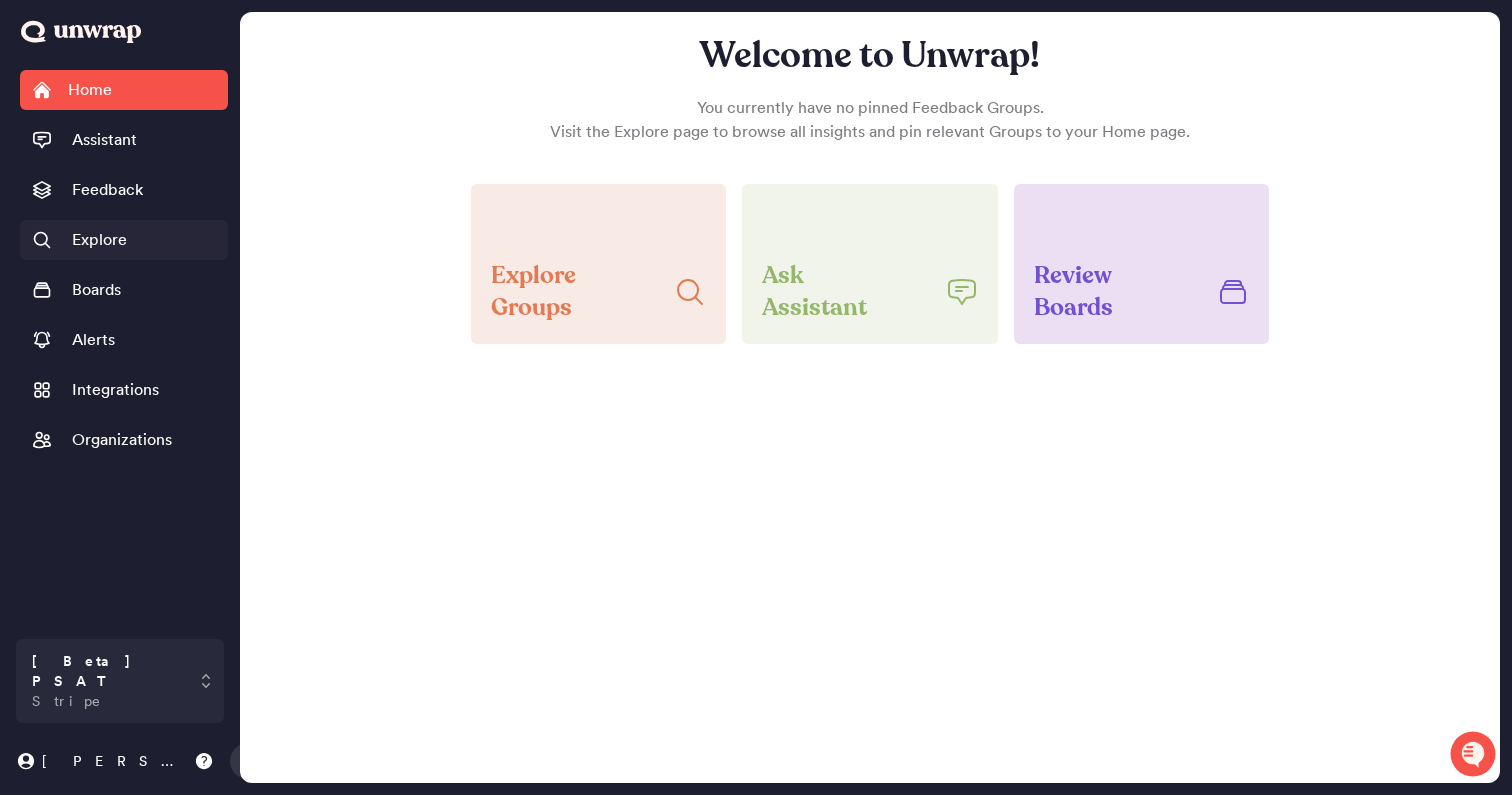 click on "Explore" at bounding box center (99, 240) 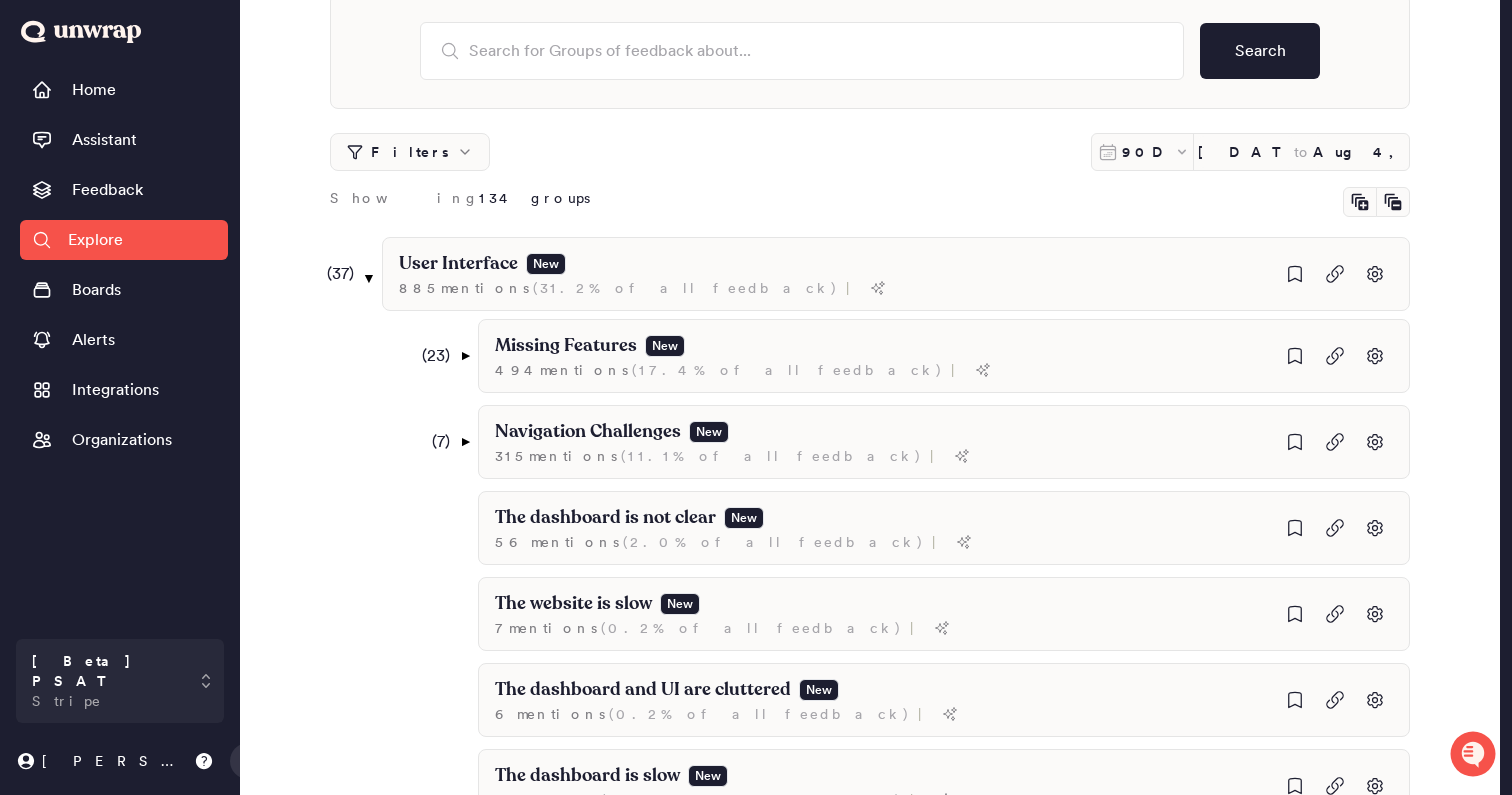 scroll, scrollTop: 97, scrollLeft: 0, axis: vertical 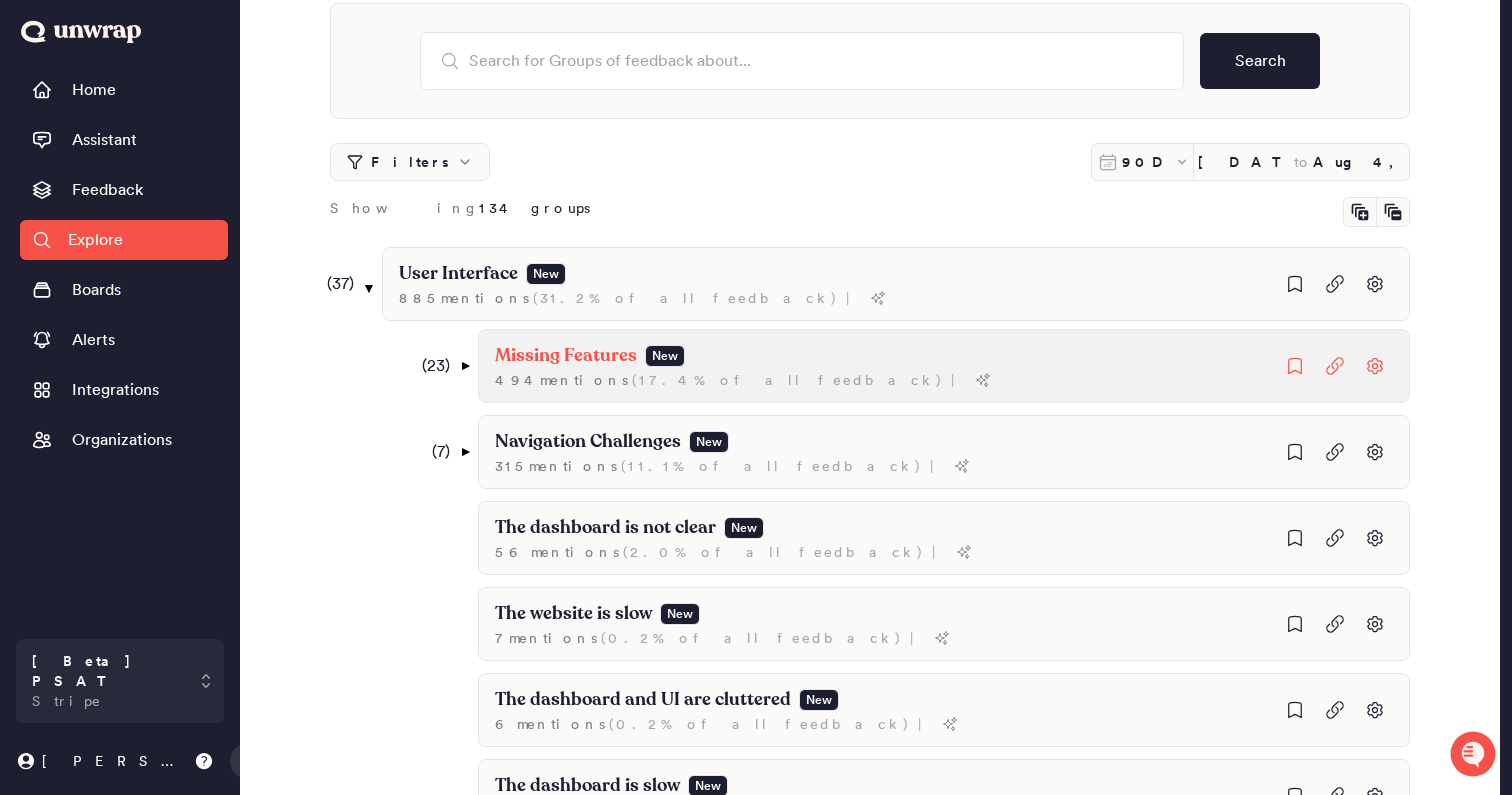 click on "Missing Features" at bounding box center [566, 356] 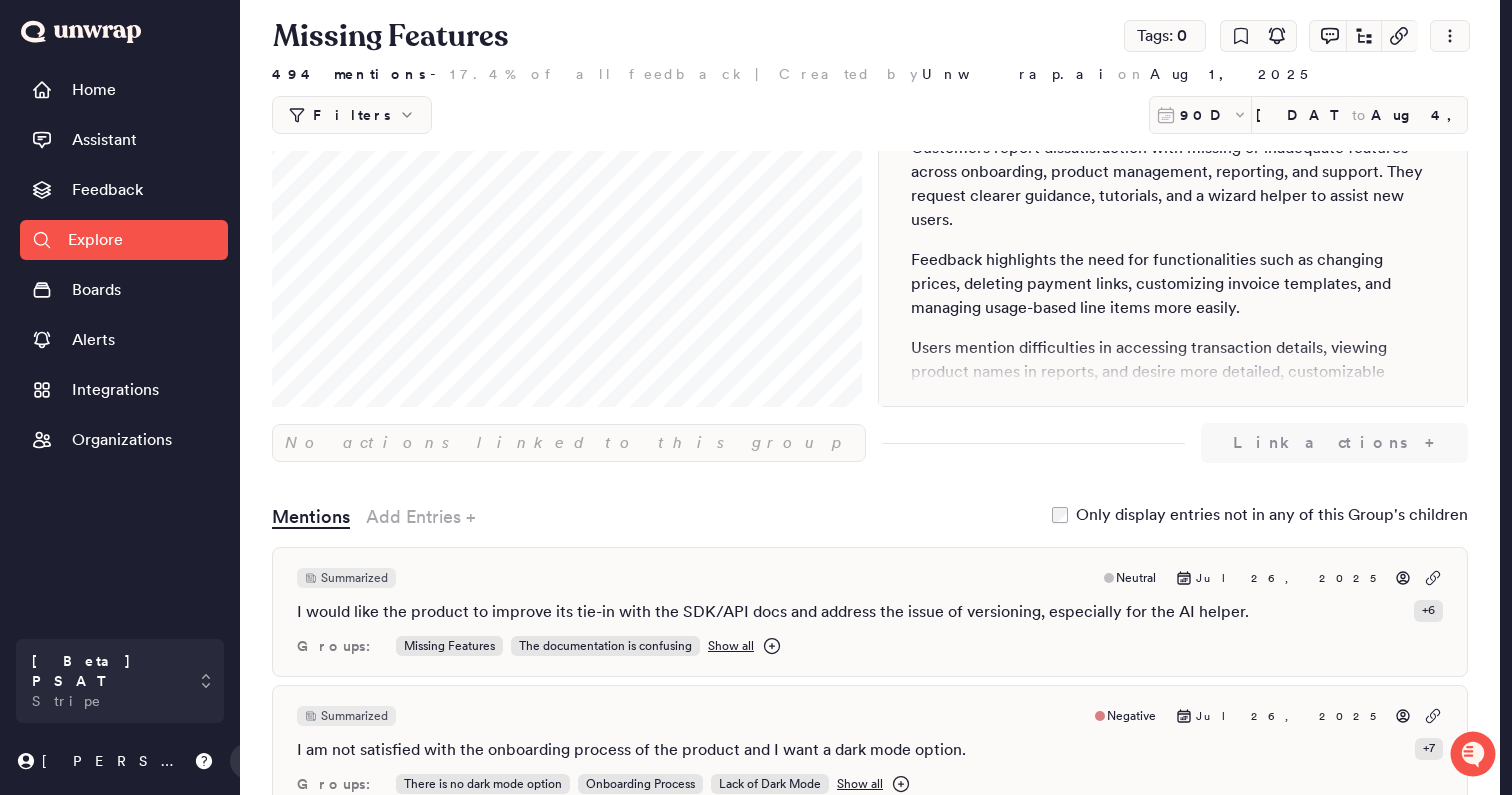 scroll, scrollTop: 0, scrollLeft: 0, axis: both 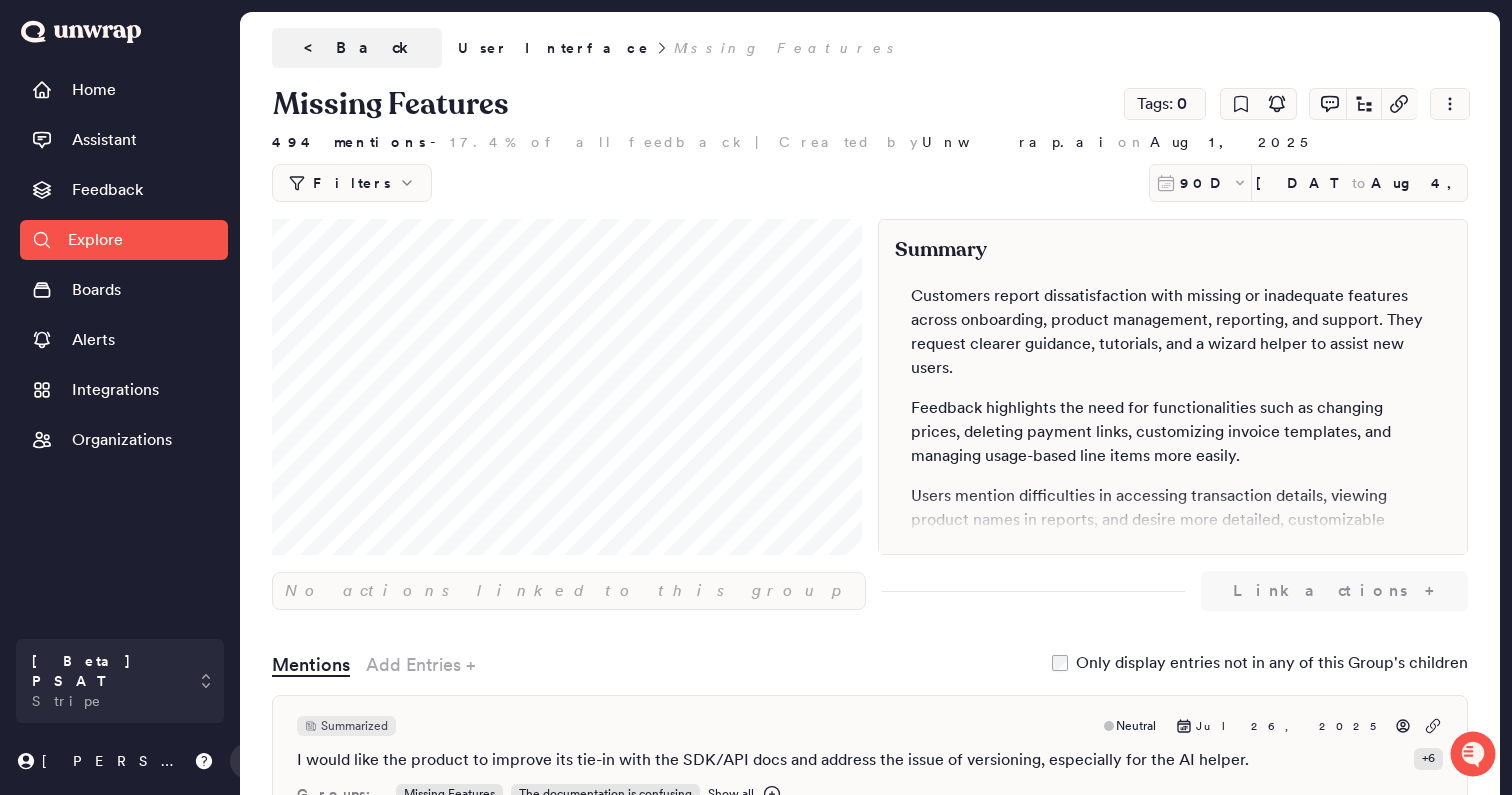 click on "Explore" at bounding box center (95, 240) 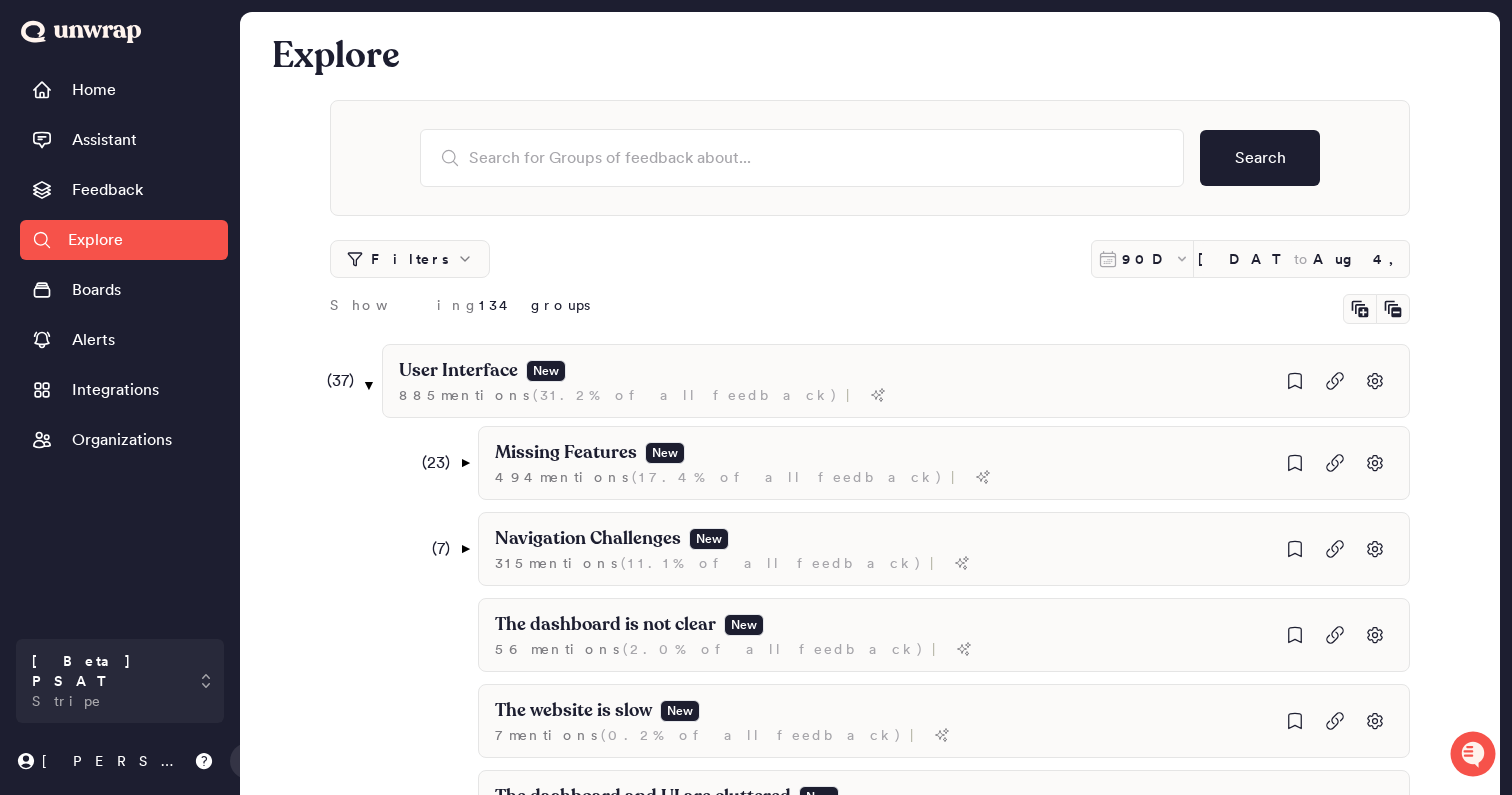 scroll, scrollTop: 97, scrollLeft: 0, axis: vertical 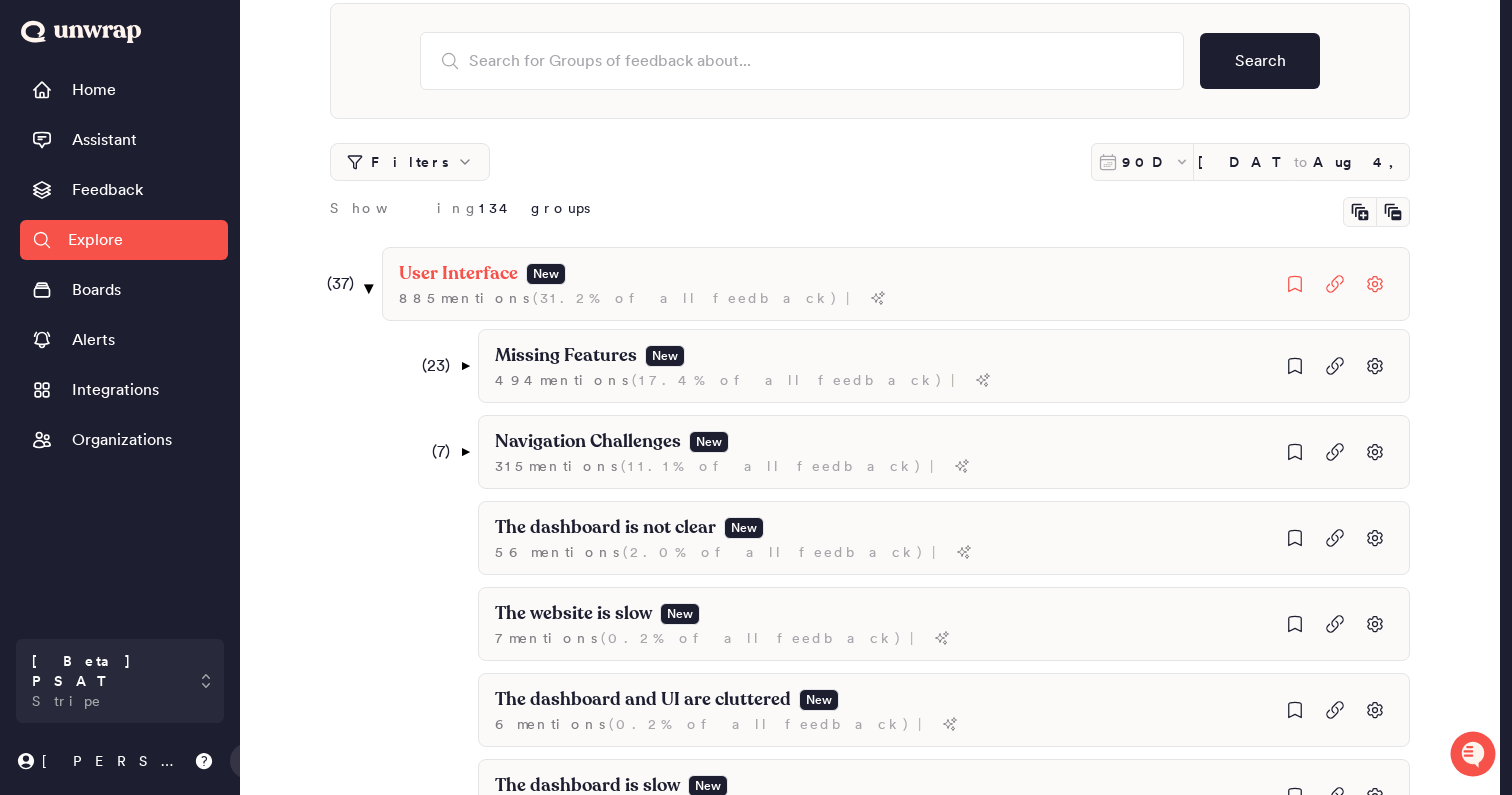 click on "▼" at bounding box center [369, 288] 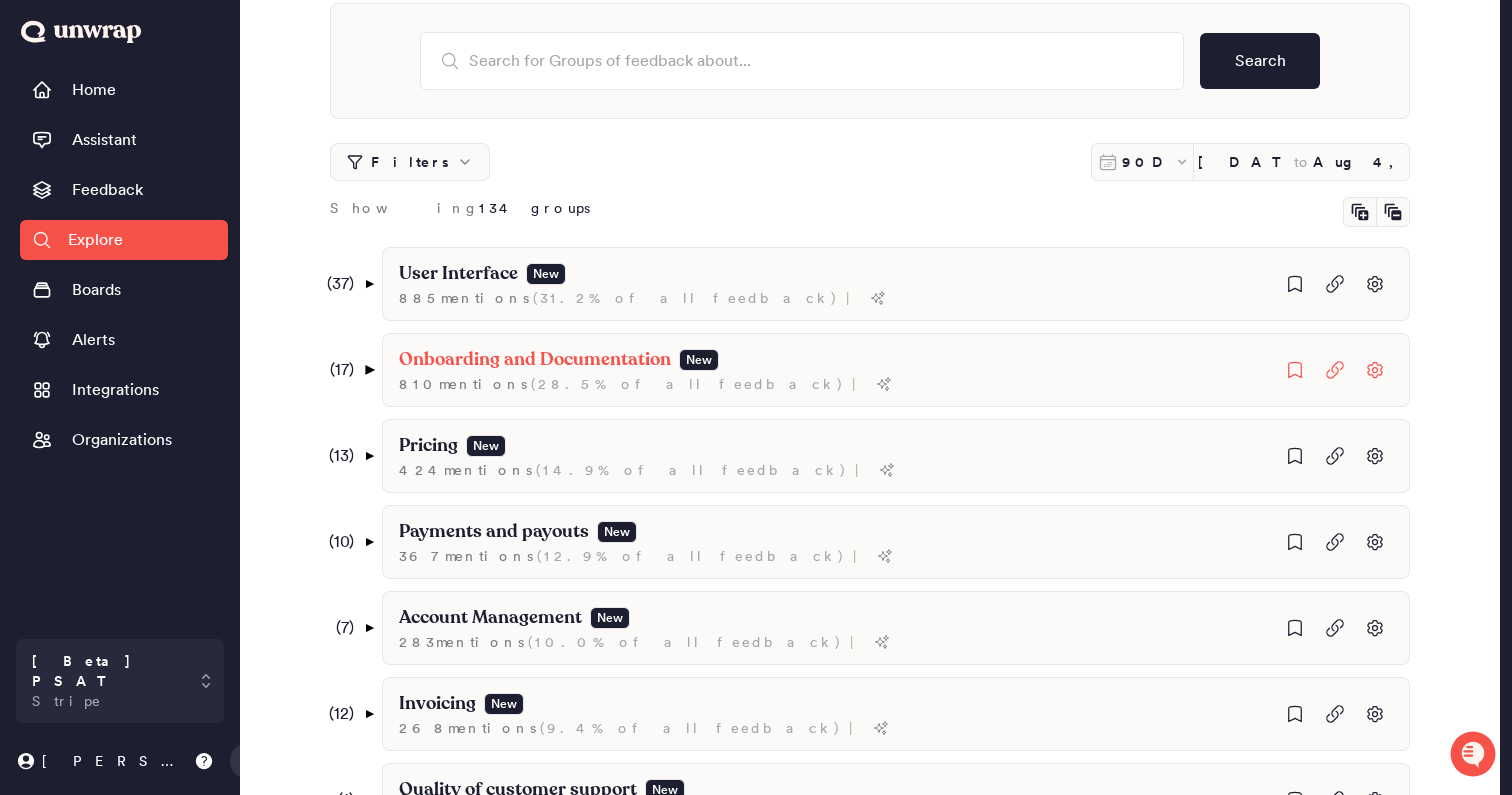 click on "▼" at bounding box center [369, 370] 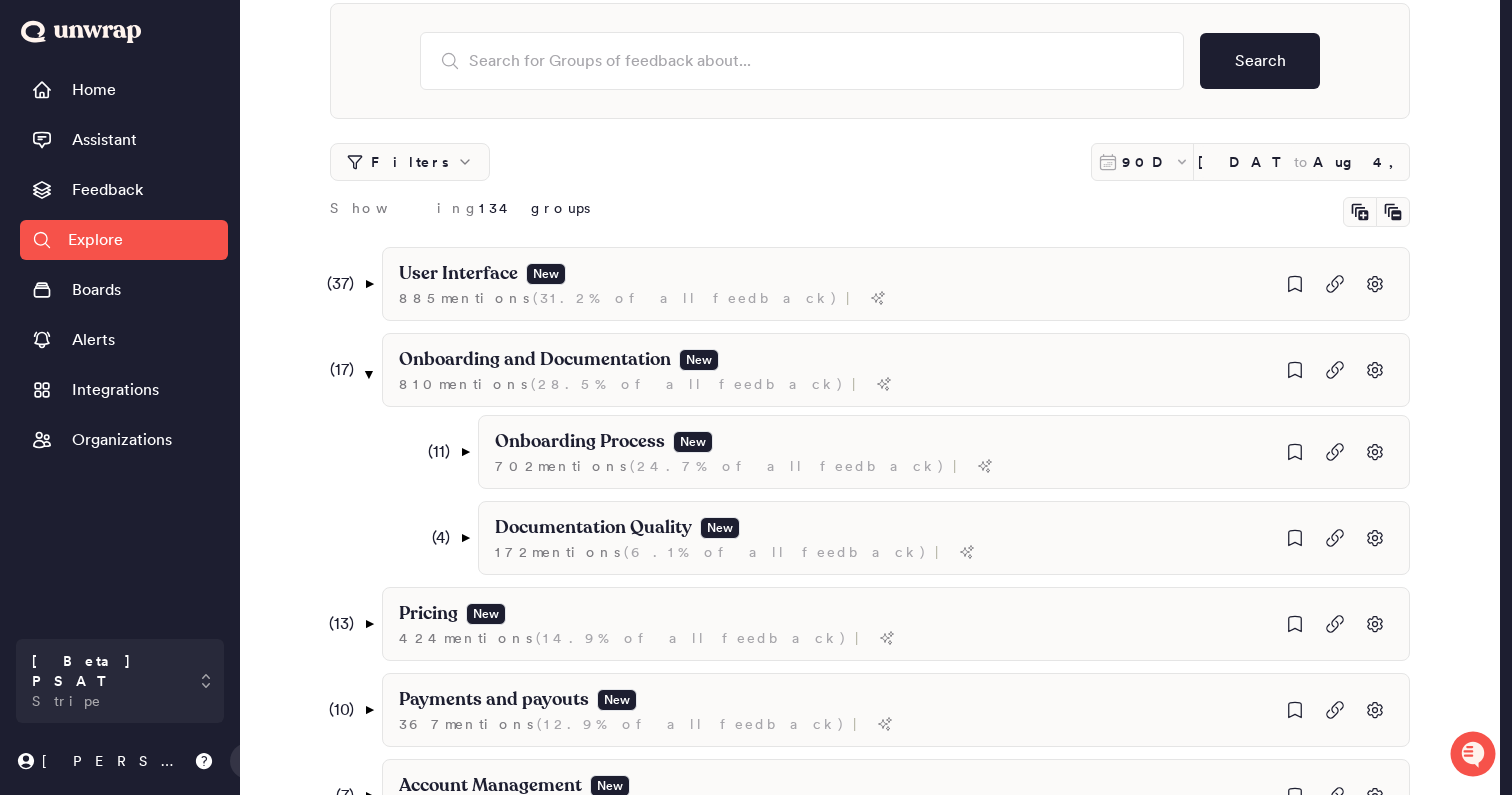 click on "( 37 ) ▼ User Interface New 885  mention s   ( 31.2% of all feedback ) | ( 23 ) ▼ Missing Features New 494  mention s   ( 17.4% of all feedback ) | The reporting options are lacking New 73  mention s   ( 2.6% of all feedback ) | ( 1 ) ▼ Limited Mobile App Features New 38  mention s   ( 1.3% of all feedback ) | The mobile app lacks features available on the desktop version New 11  mention s   ( 0.4% of all feedback ) | ( 1 ) ▼ There are not enough payment method options New 24  mention s   ( 0.8% of all feedback ) | There is no debit card option New 4  mention s   ( 0.1% of all feedback ) | I cannot edit existing payment links New 12  mention s   ( 0.4% of all feedback ) | There is no option for recurring payments New 11  mention s   ( 0.4% of all feedback ) | I cannot change prices for existing products New 11  mention s   ( 0.4% of all feedback ) | There are no video explanations New 8  mention s   ( 0.3% of all feedback ) | Lack of Dark Mode New 6  mention s   ( 0.2% of all feedback ) | New 6 s   (" at bounding box center [896, 1017] 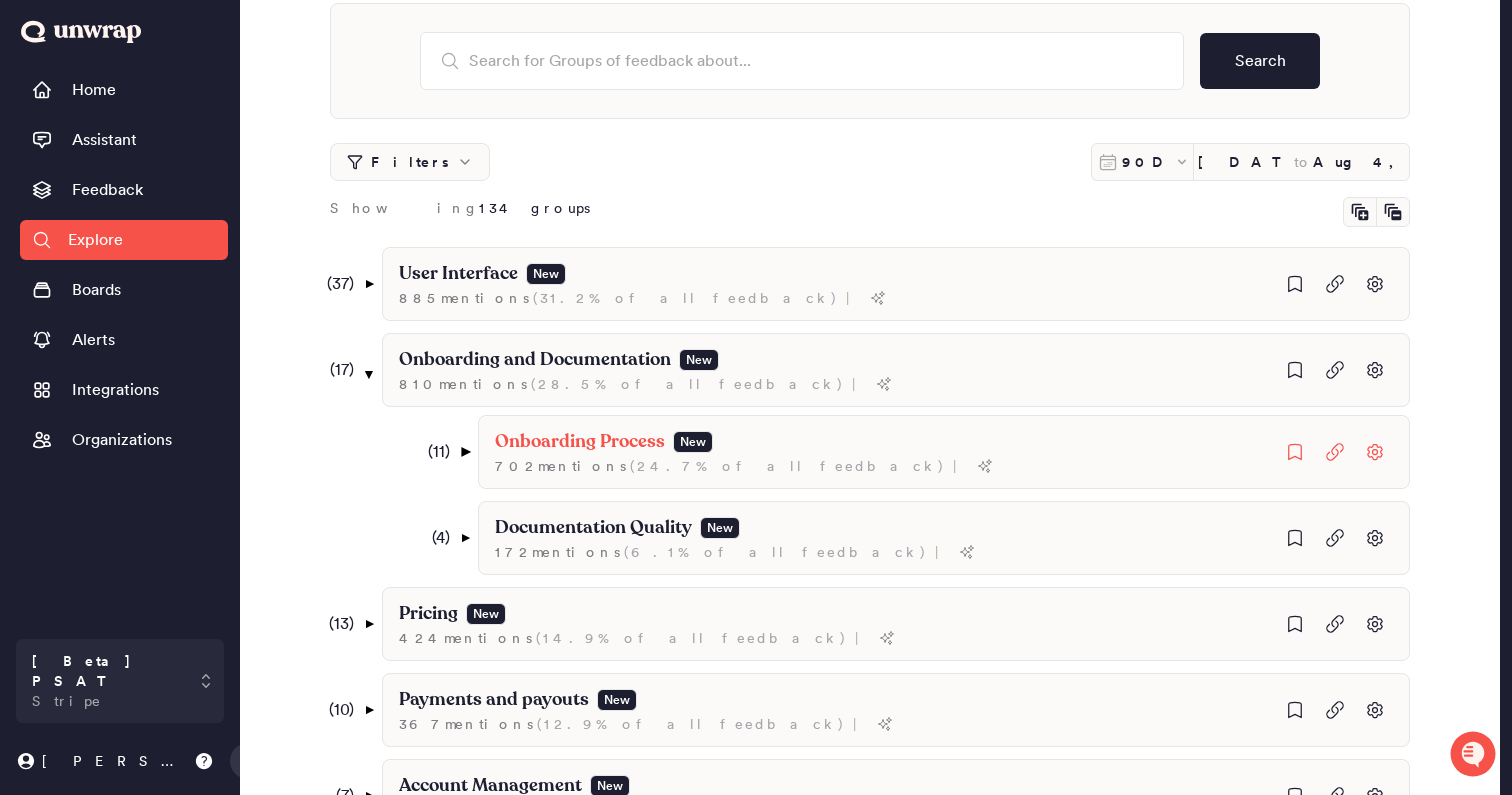 click on "▼" at bounding box center (465, 452) 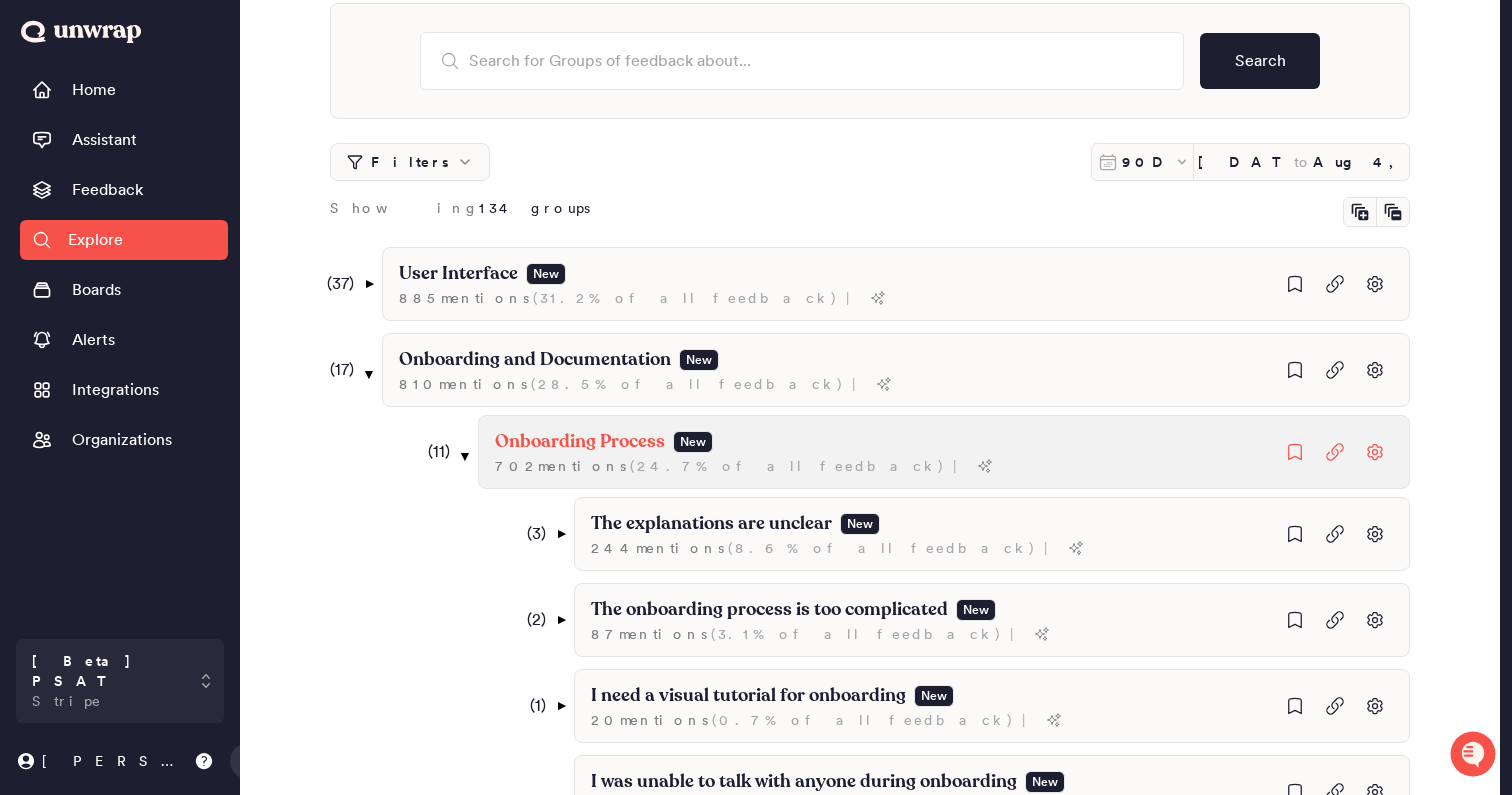 click on "Onboarding Process" at bounding box center (580, 442) 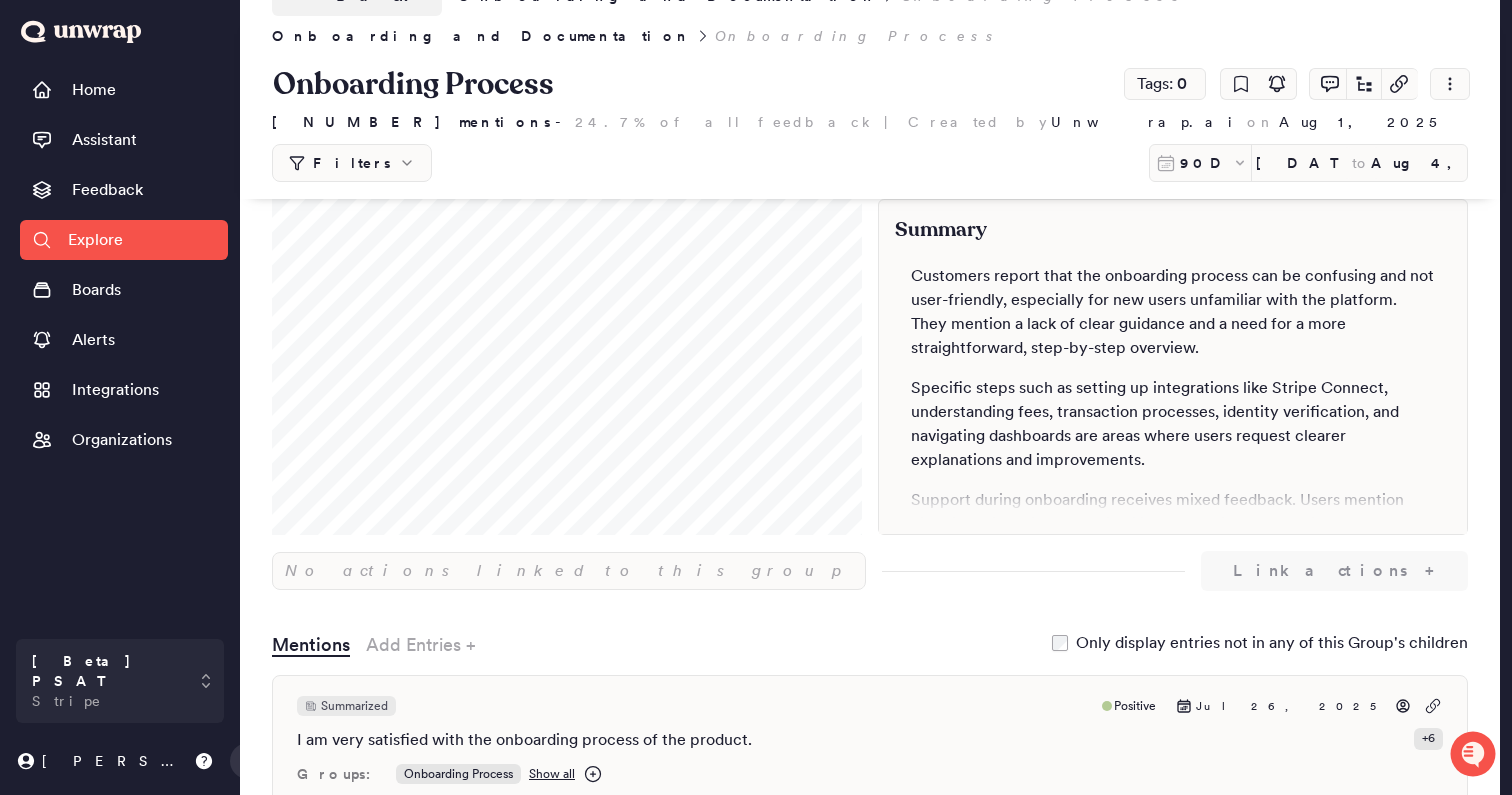 scroll, scrollTop: 55, scrollLeft: 0, axis: vertical 